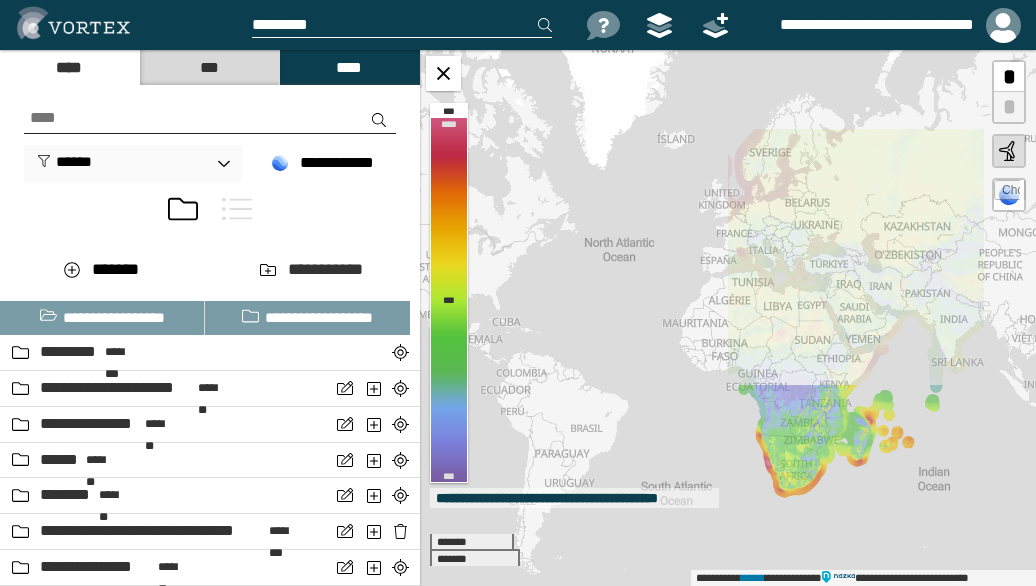 scroll, scrollTop: 0, scrollLeft: 0, axis: both 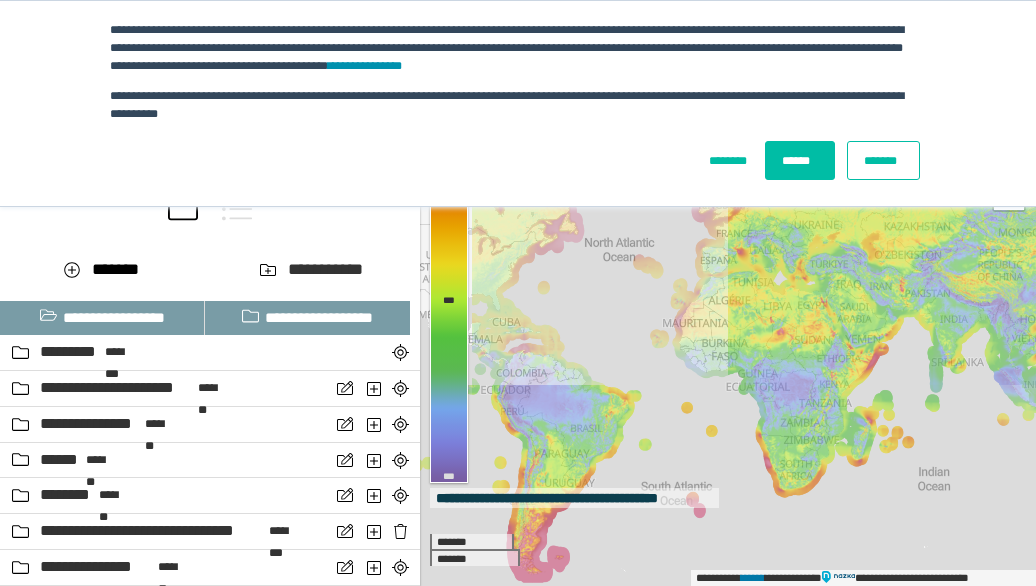 click on "*******" at bounding box center [883, 160] 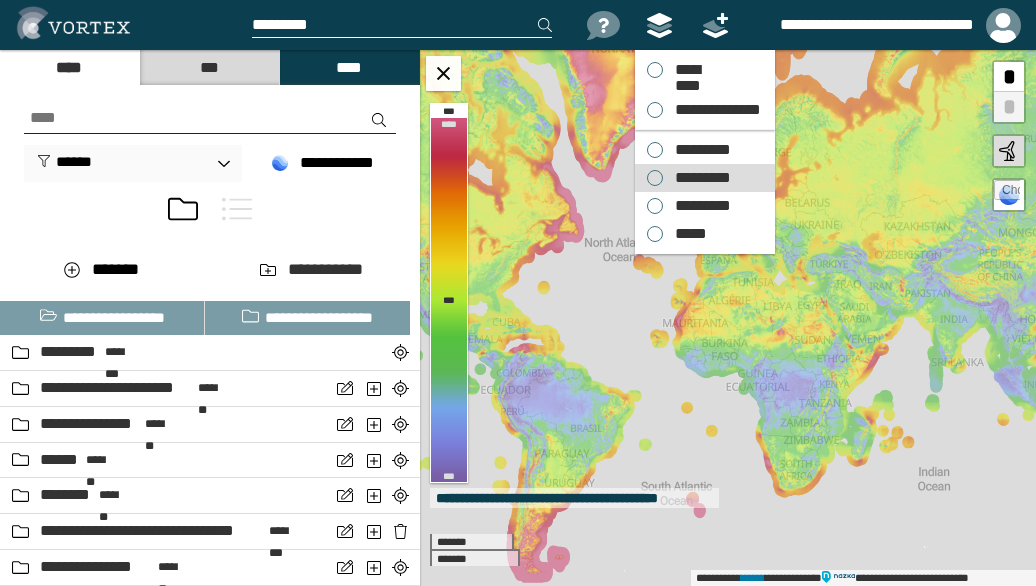 click on "*********" at bounding box center [698, 150] 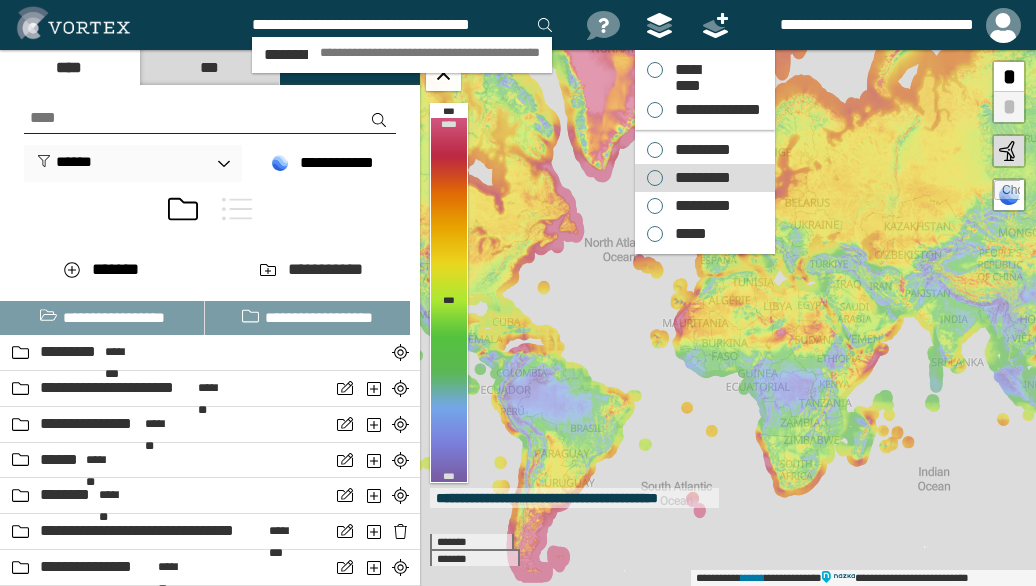 scroll, scrollTop: 0, scrollLeft: 2, axis: horizontal 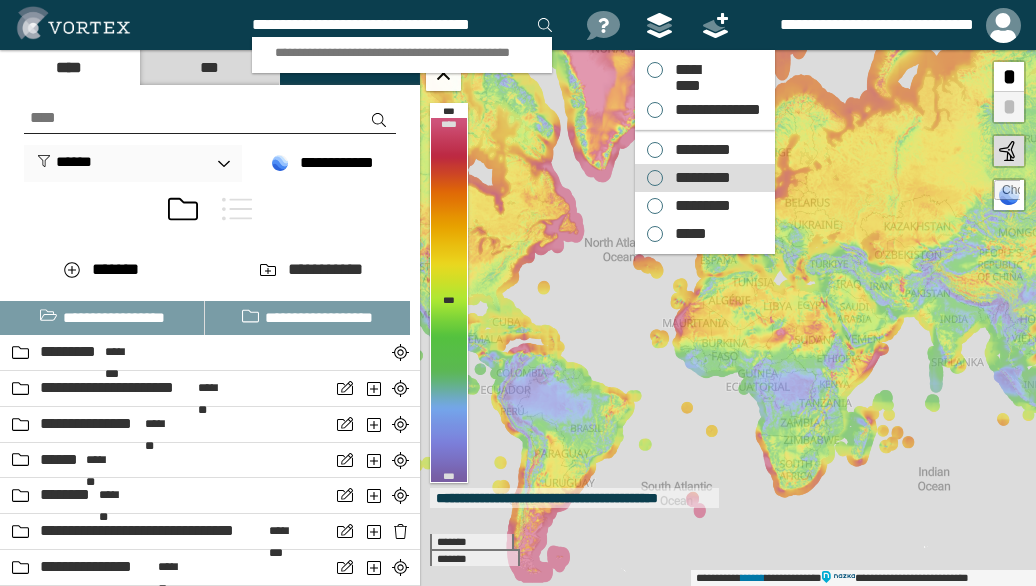 type on "**********" 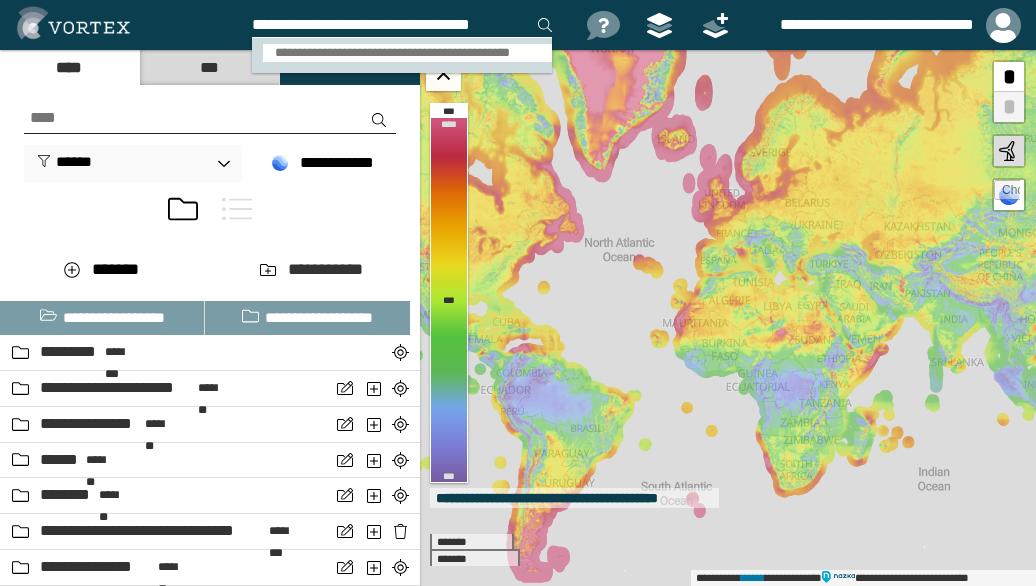 click on "**********" at bounding box center [408, 53] 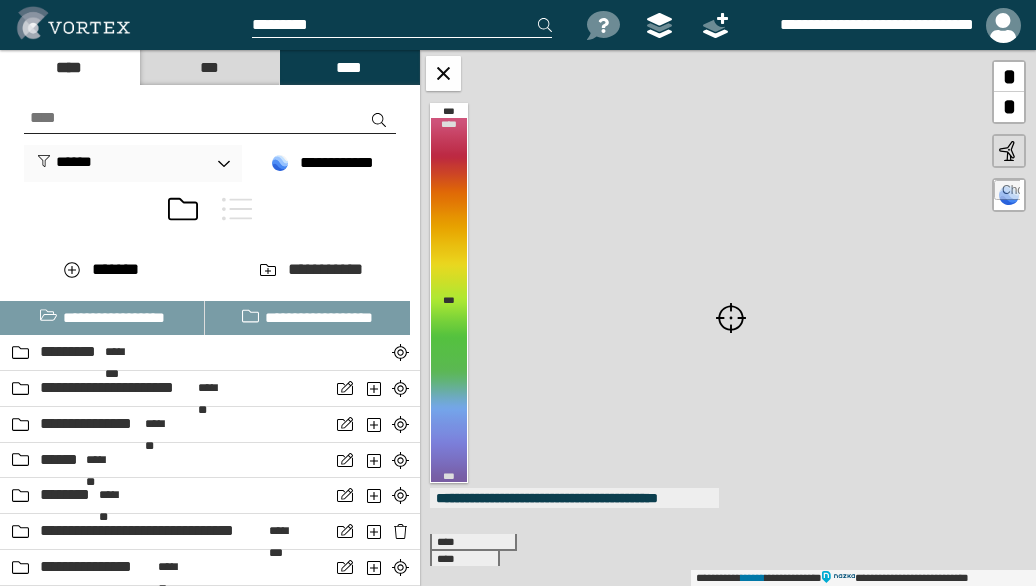 scroll, scrollTop: 0, scrollLeft: 0, axis: both 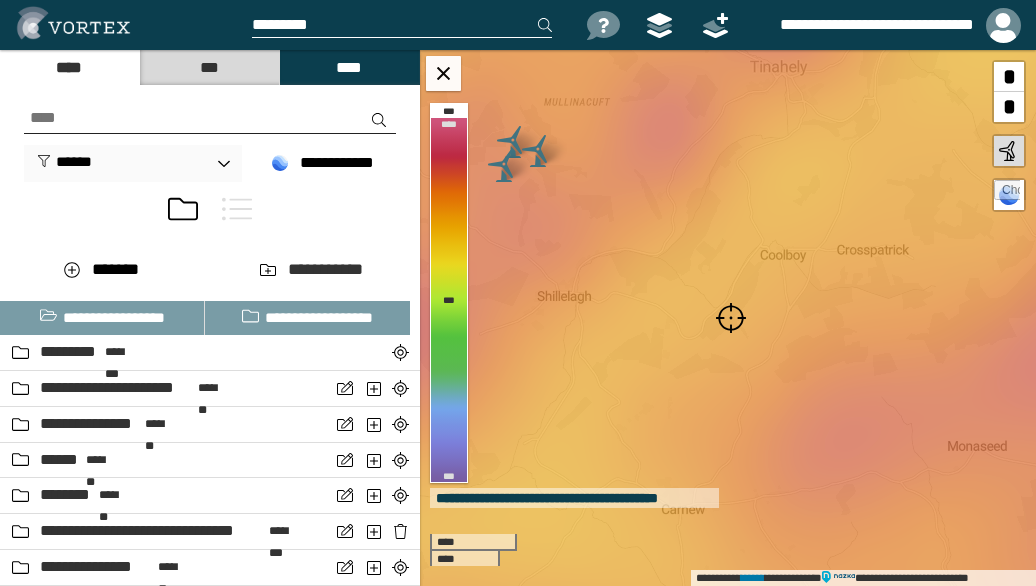 click at bounding box center (731, 318) 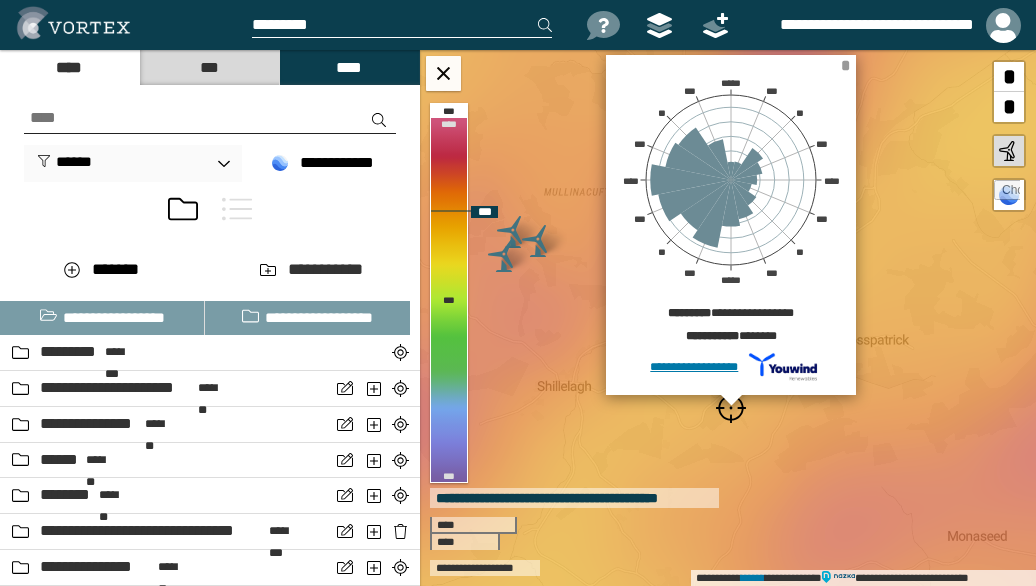 click on "*" at bounding box center (845, 65) 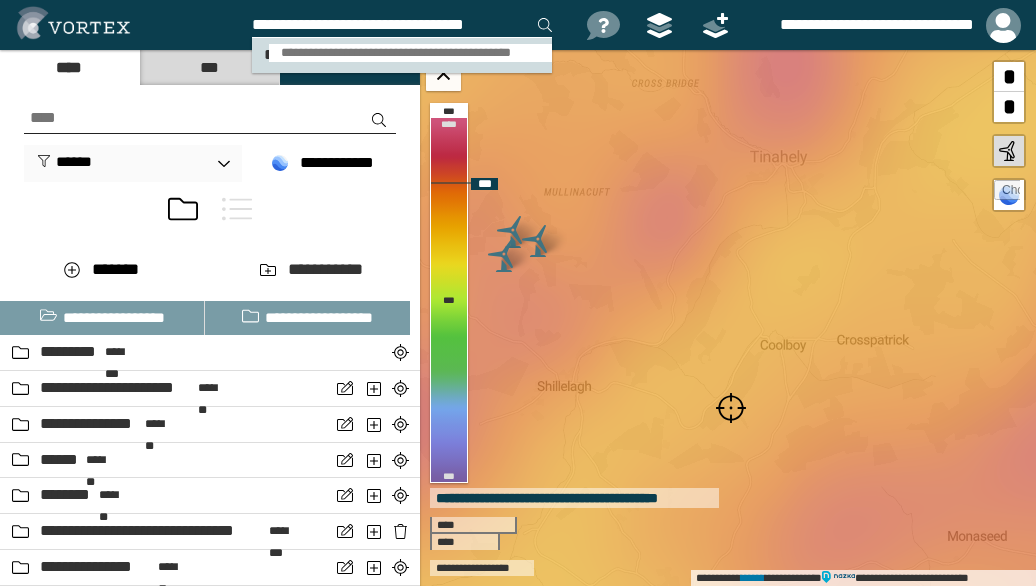 type on "**********" 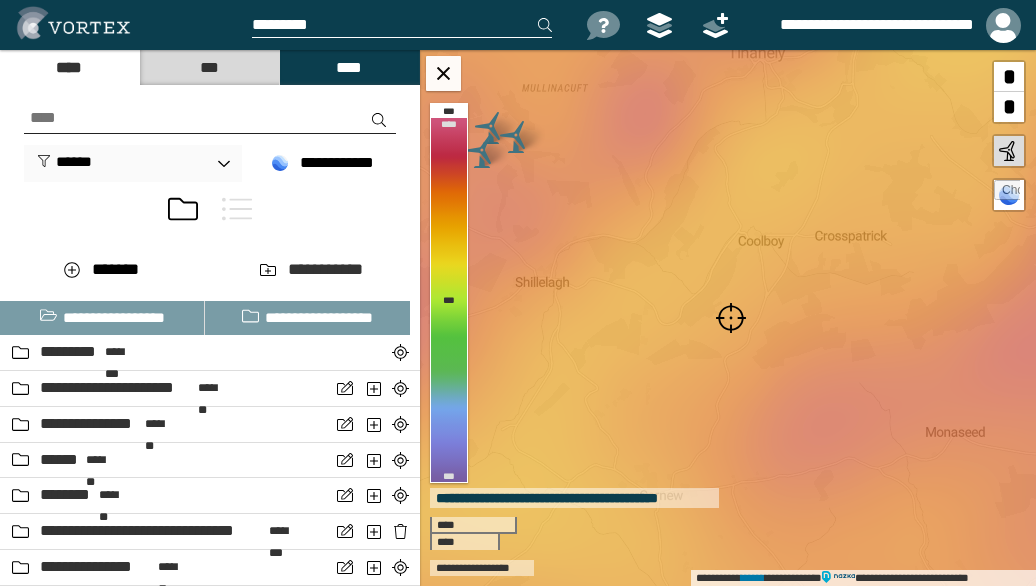 click at bounding box center [731, 318] 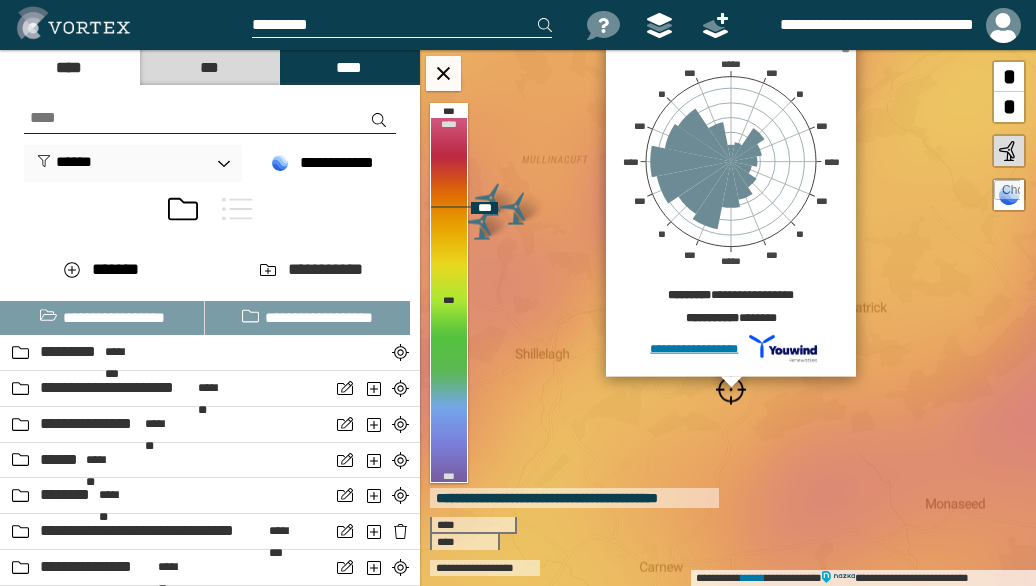click on "*" at bounding box center (845, 47) 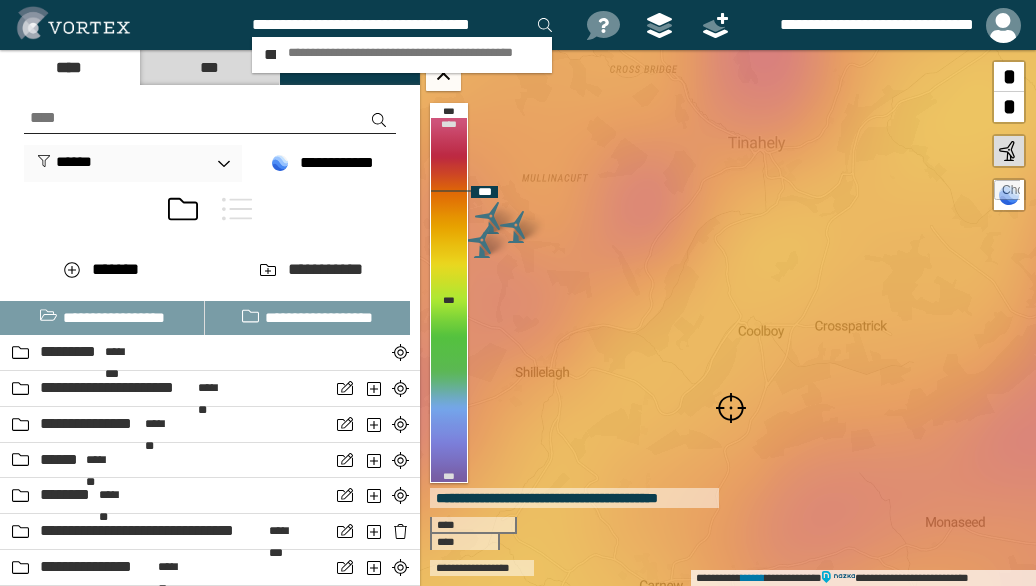 scroll, scrollTop: 0, scrollLeft: 2, axis: horizontal 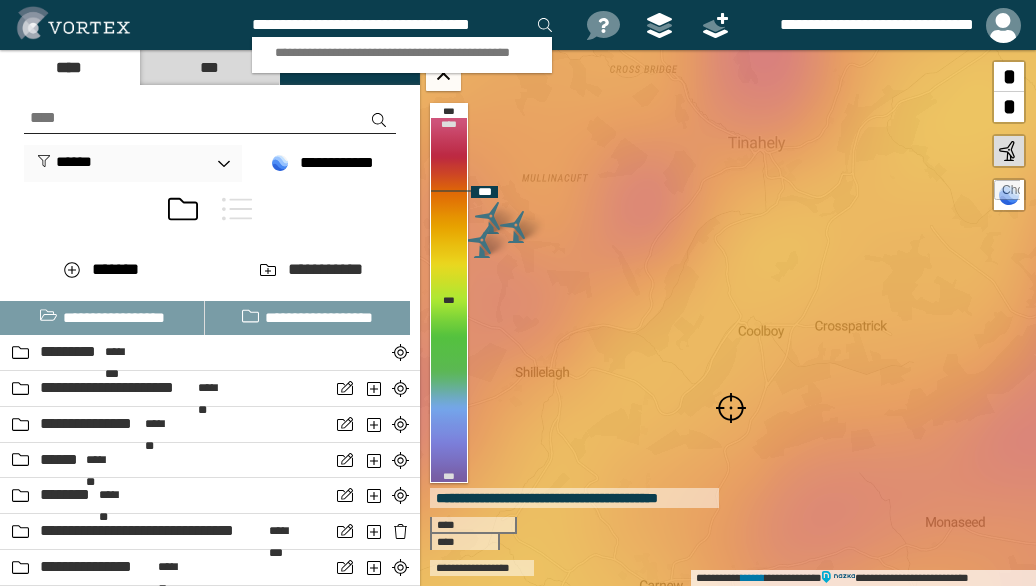 type on "**********" 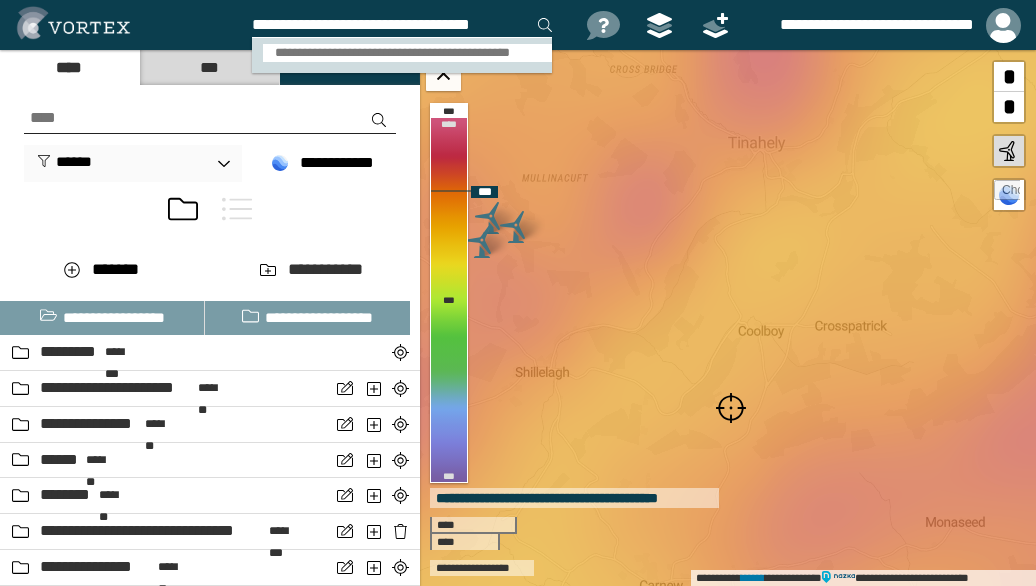 click on "**********" at bounding box center (408, 53) 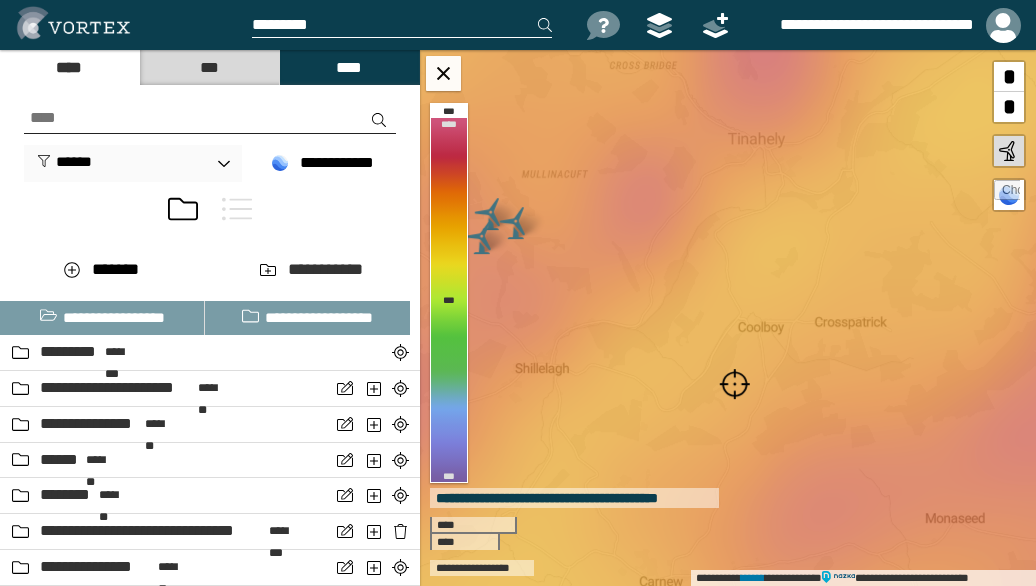 scroll, scrollTop: 0, scrollLeft: 0, axis: both 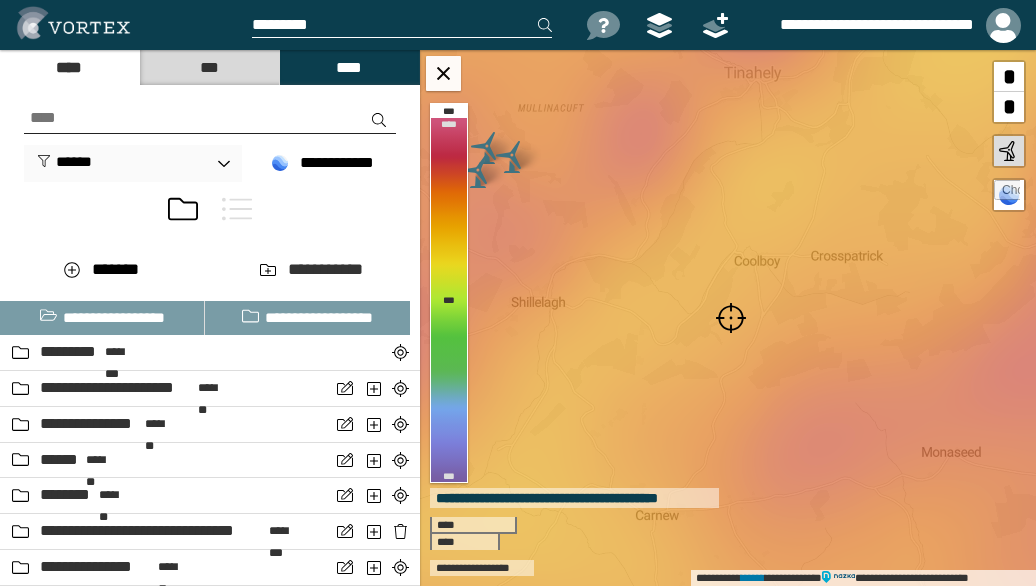 click at bounding box center (731, 318) 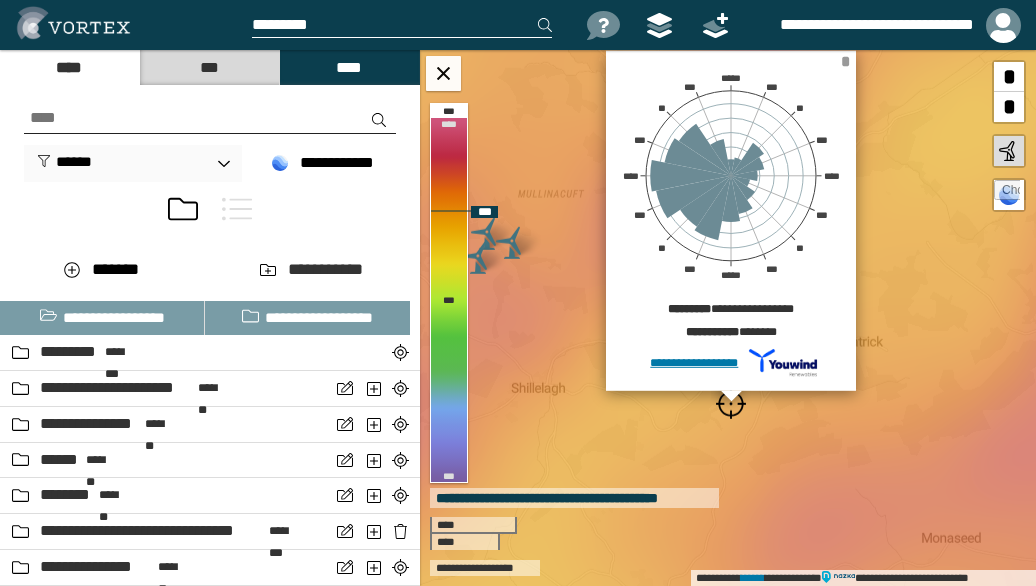 click on "*" at bounding box center (845, 61) 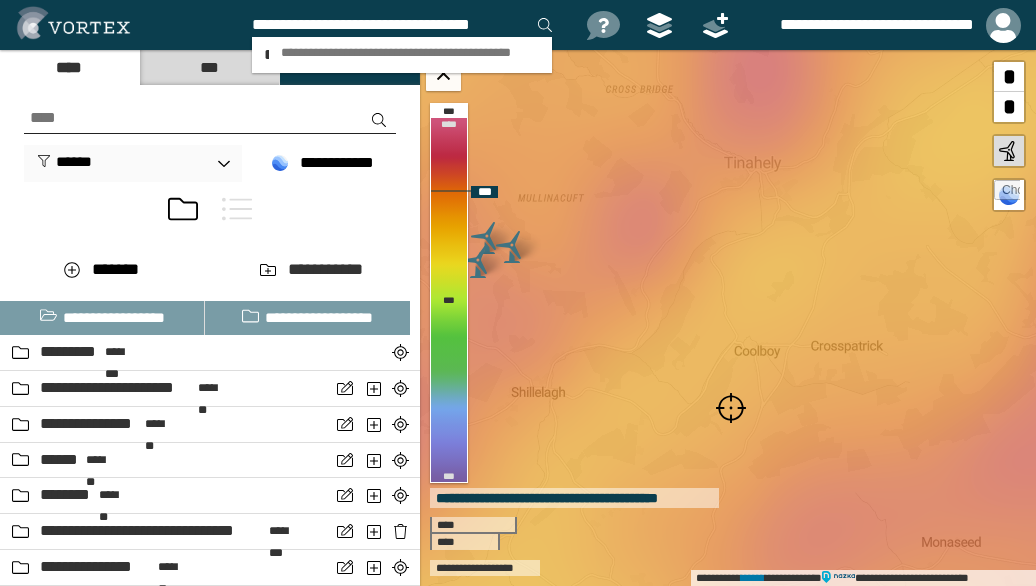 scroll, scrollTop: 0, scrollLeft: 2, axis: horizontal 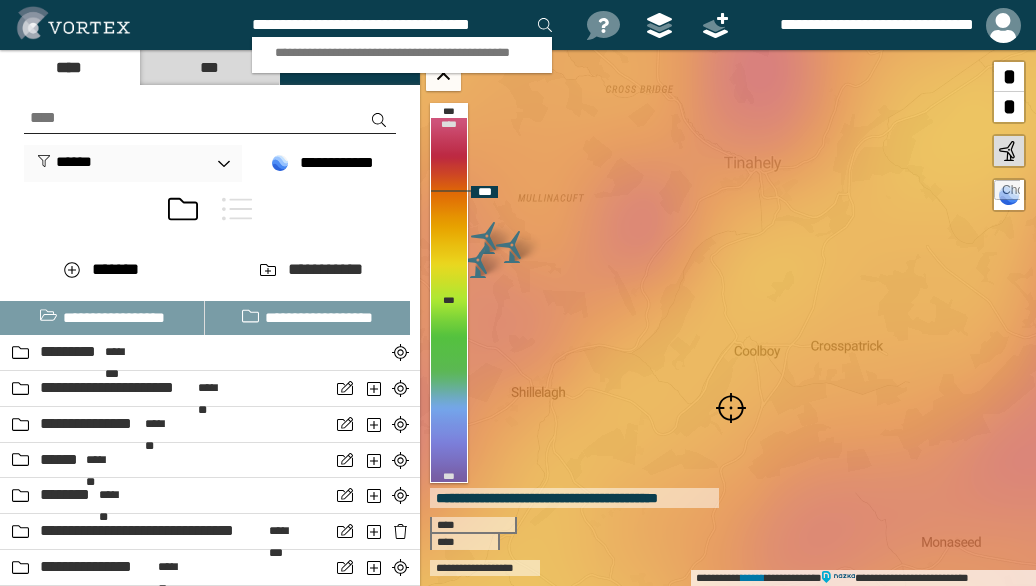type on "**********" 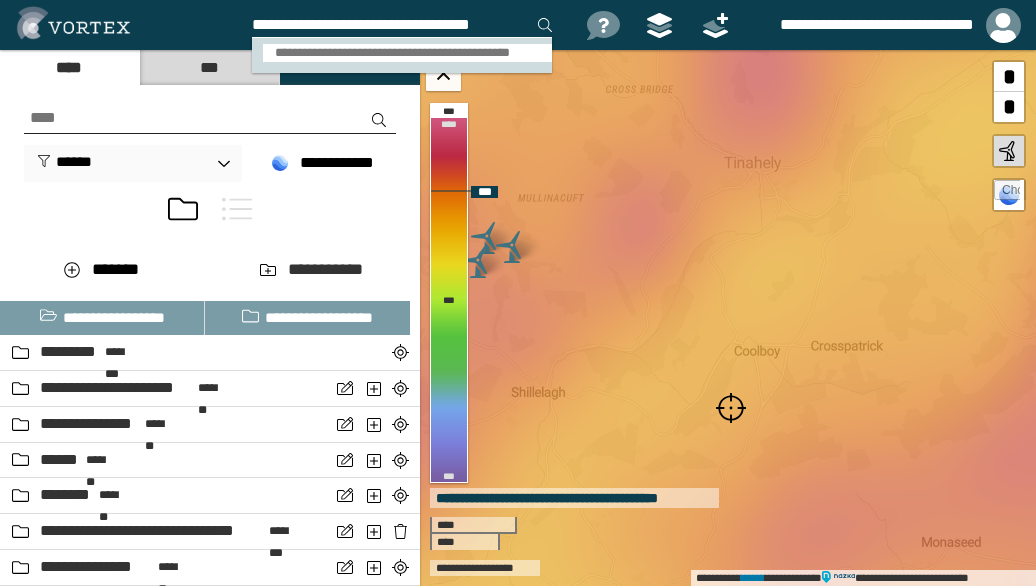 click on "**********" at bounding box center (408, 53) 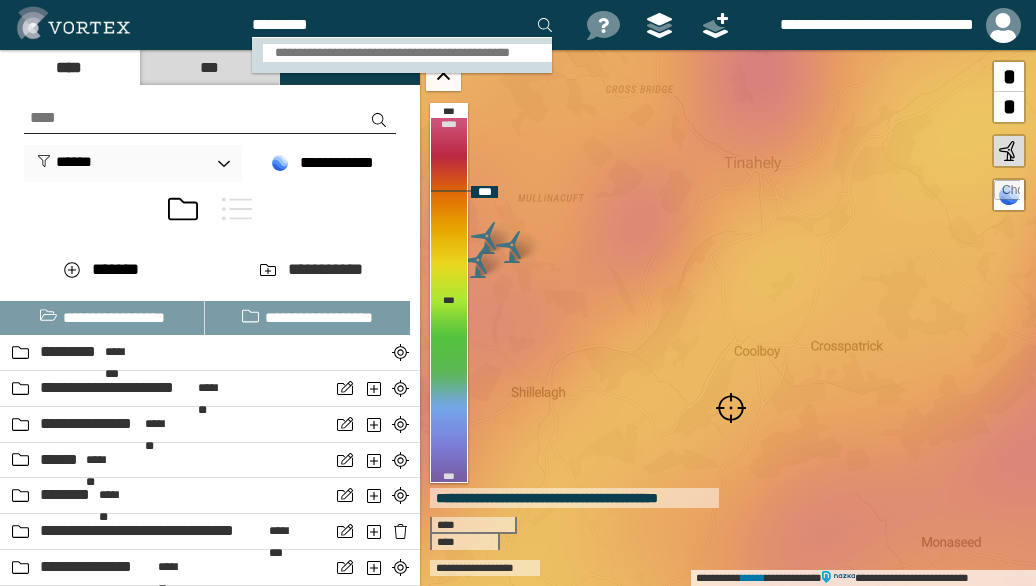 scroll, scrollTop: 0, scrollLeft: 0, axis: both 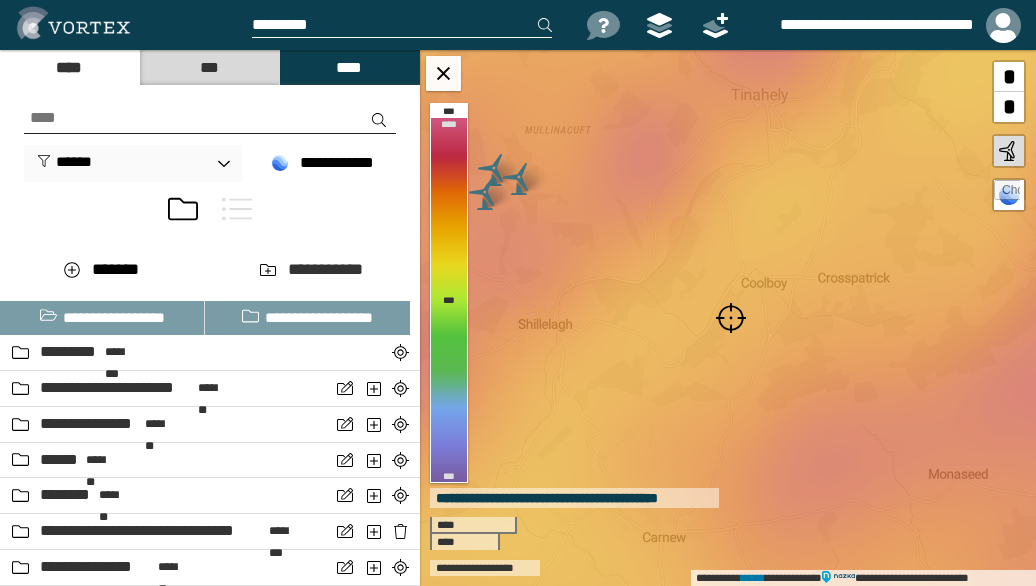 click at bounding box center [731, 318] 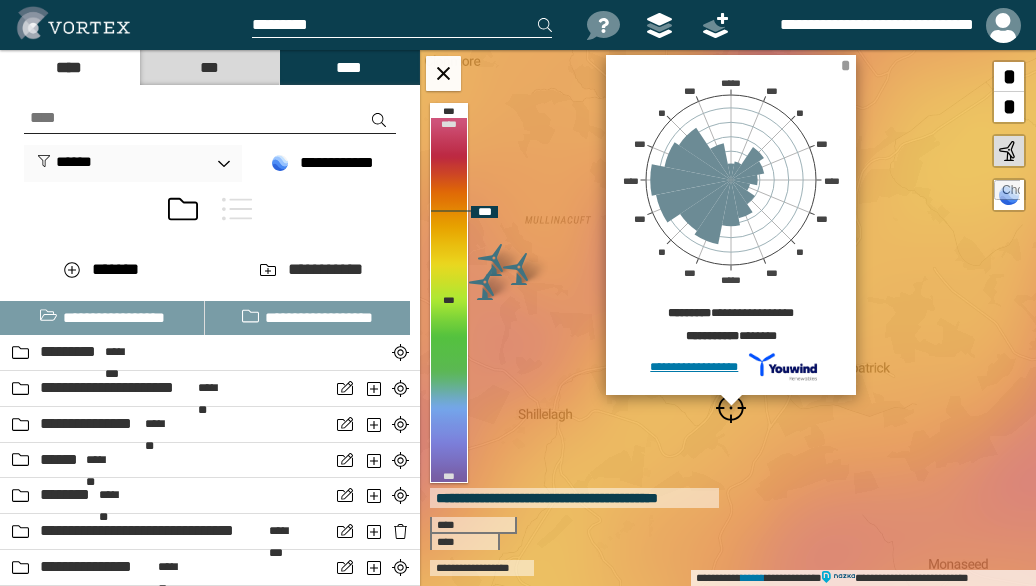 click on "*" at bounding box center (845, 65) 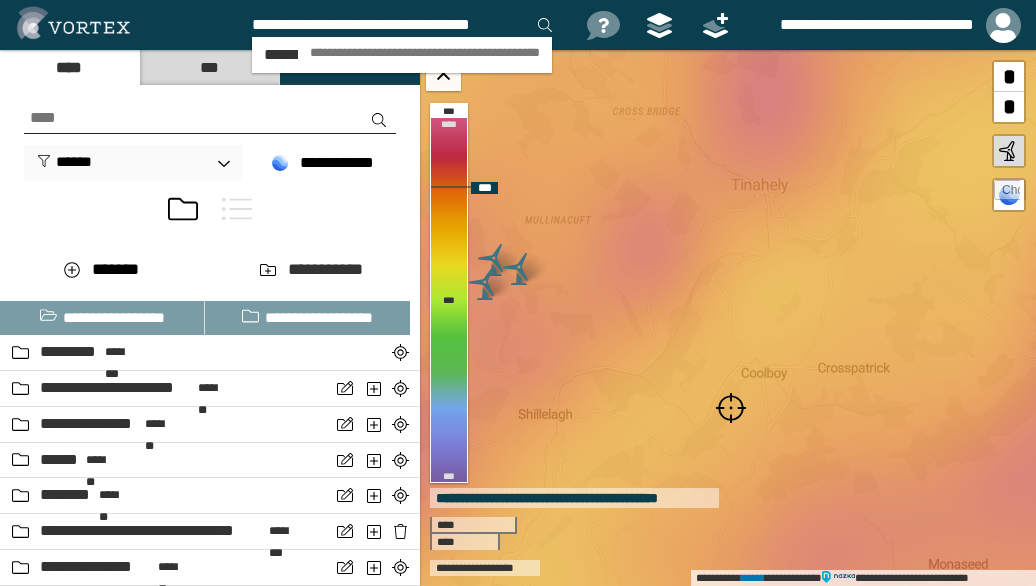 scroll, scrollTop: 0, scrollLeft: 2, axis: horizontal 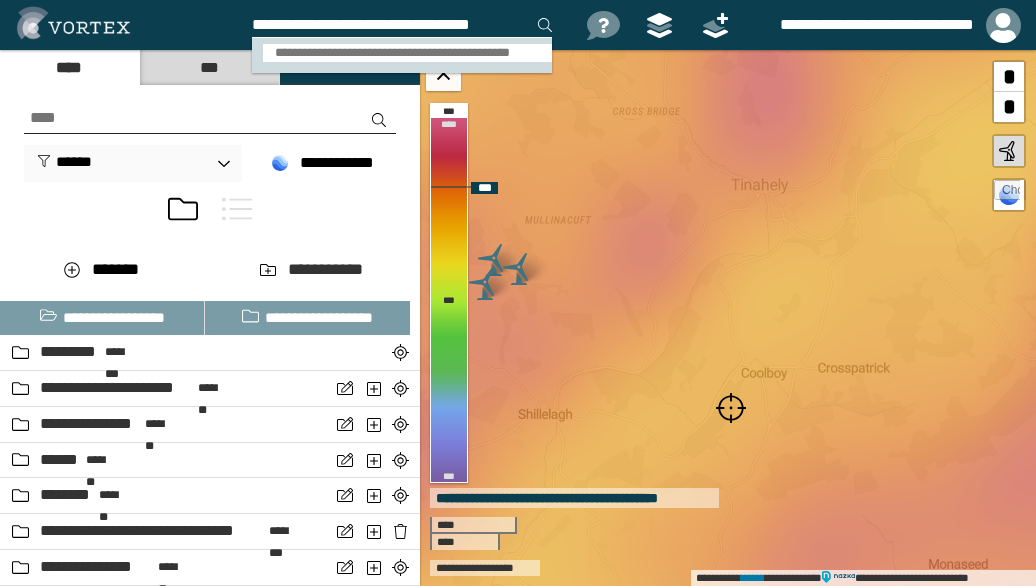 type on "**********" 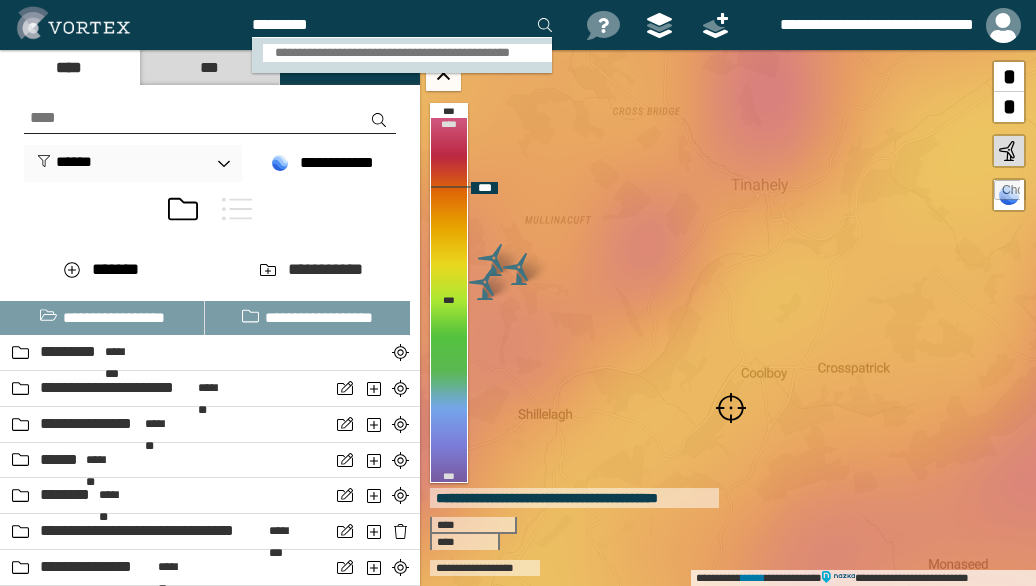 scroll, scrollTop: 0, scrollLeft: 0, axis: both 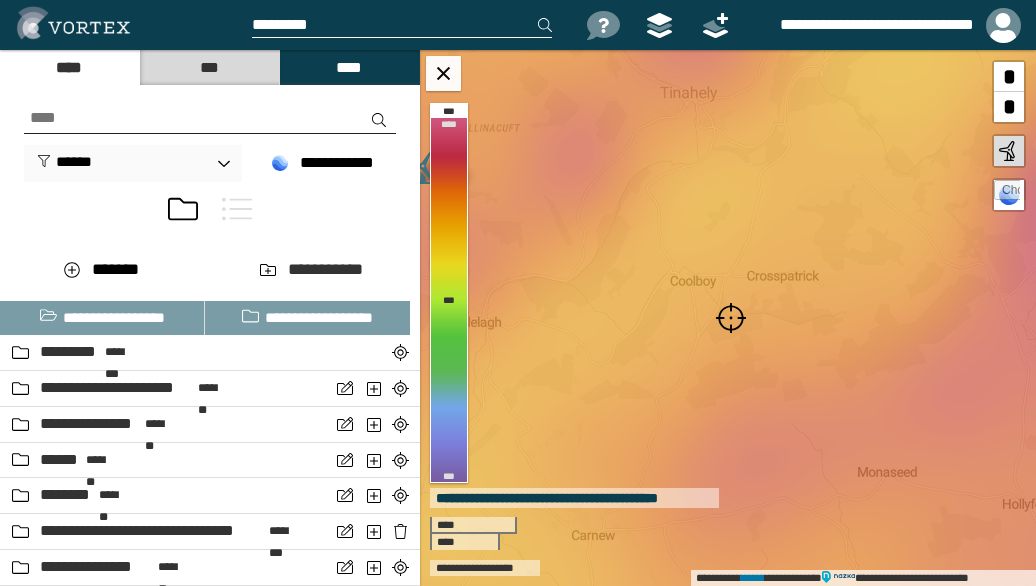 click at bounding box center [731, 318] 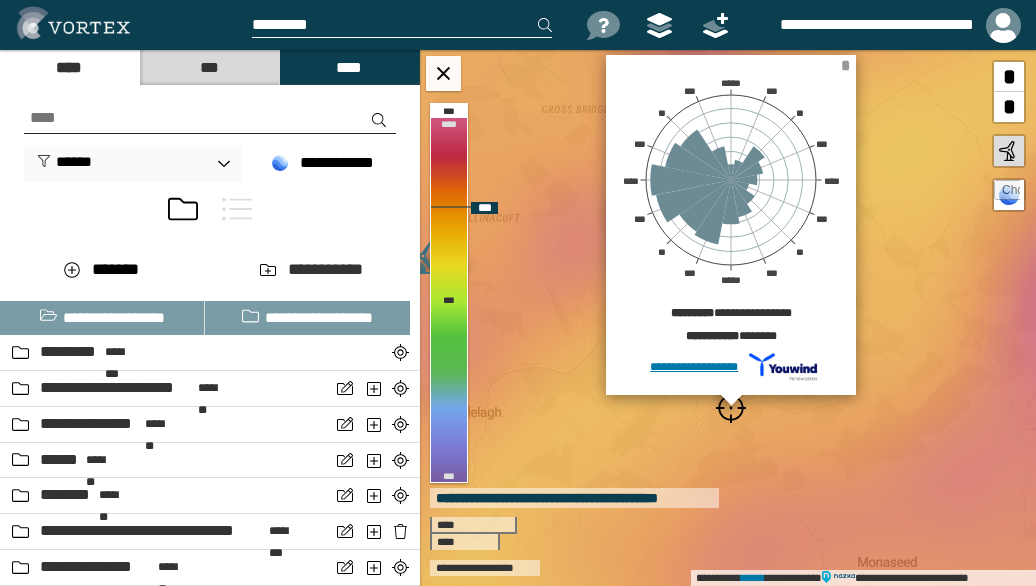 click on "*" at bounding box center [845, 65] 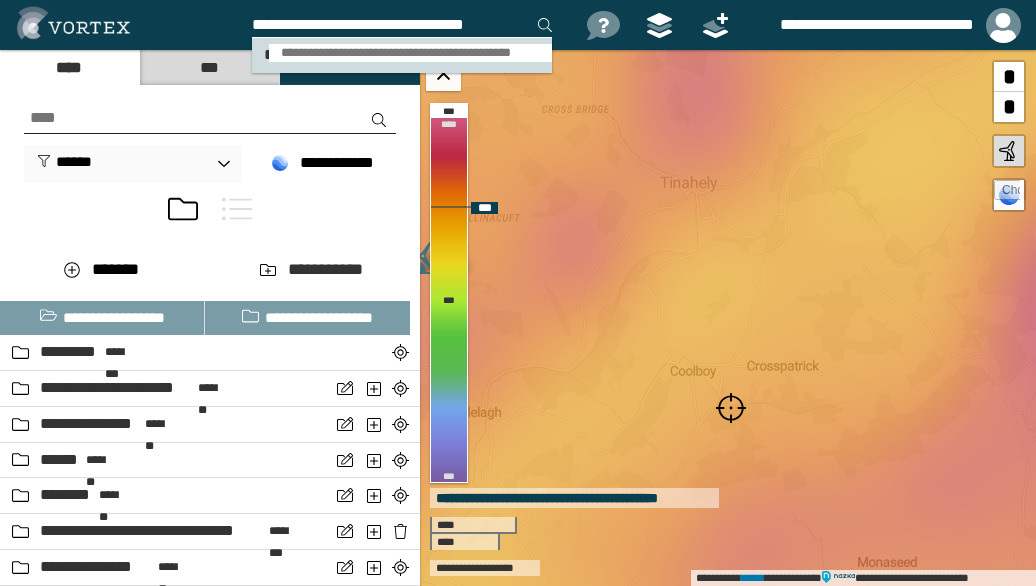 type on "**********" 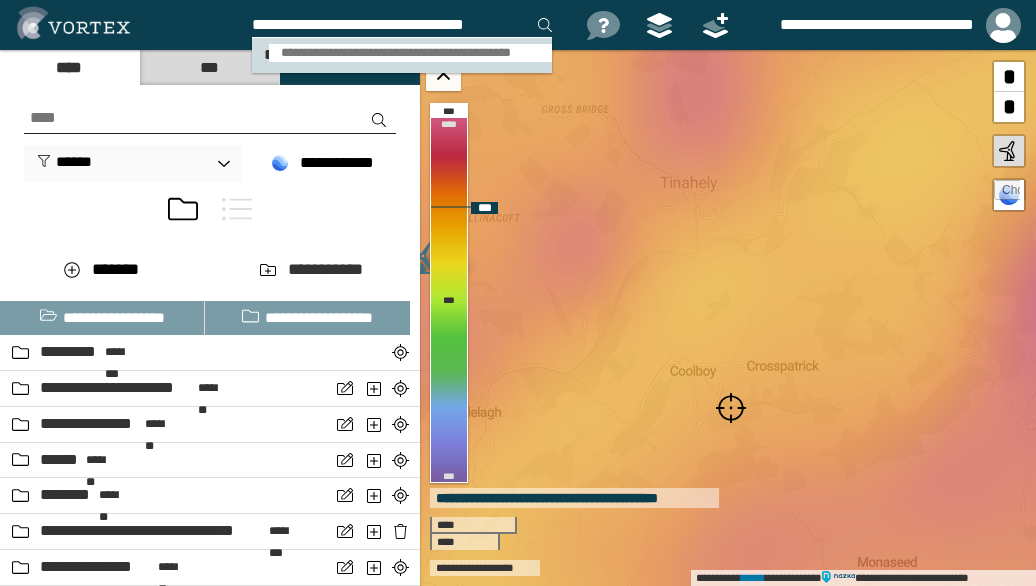 click on "**********" at bounding box center (410, 53) 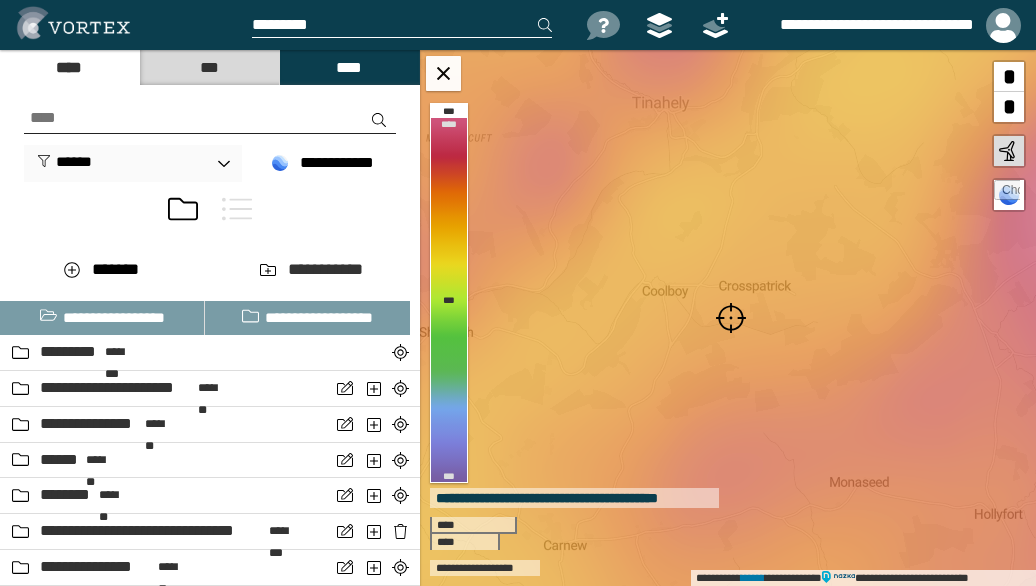 click at bounding box center (731, 318) 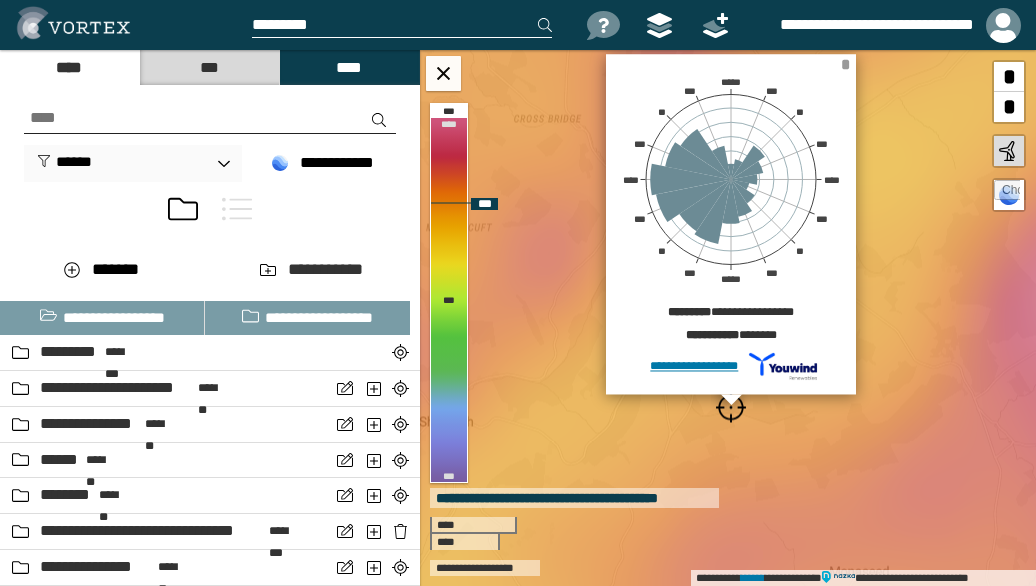 click on "*" at bounding box center [845, 64] 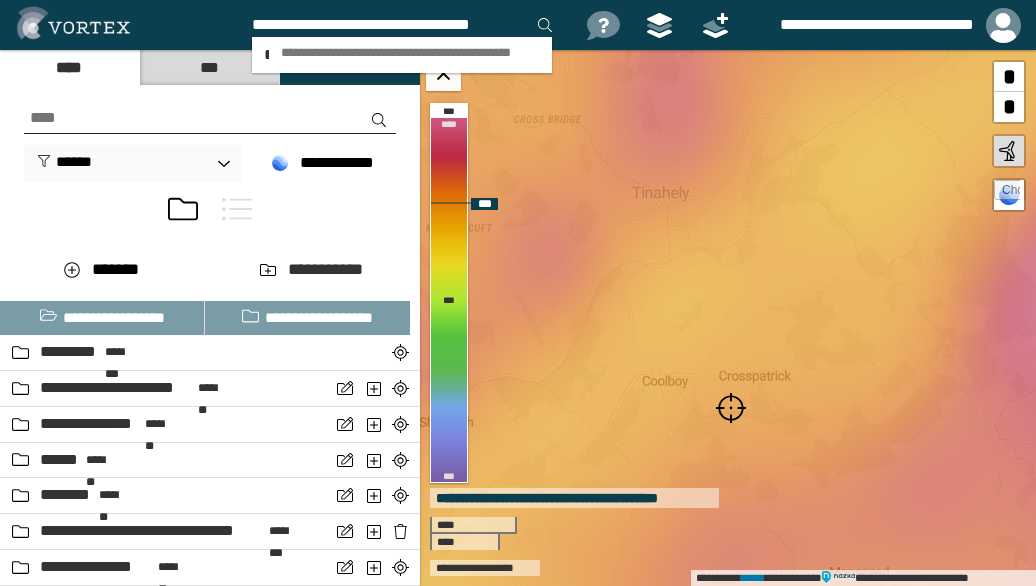 scroll, scrollTop: 0, scrollLeft: 2, axis: horizontal 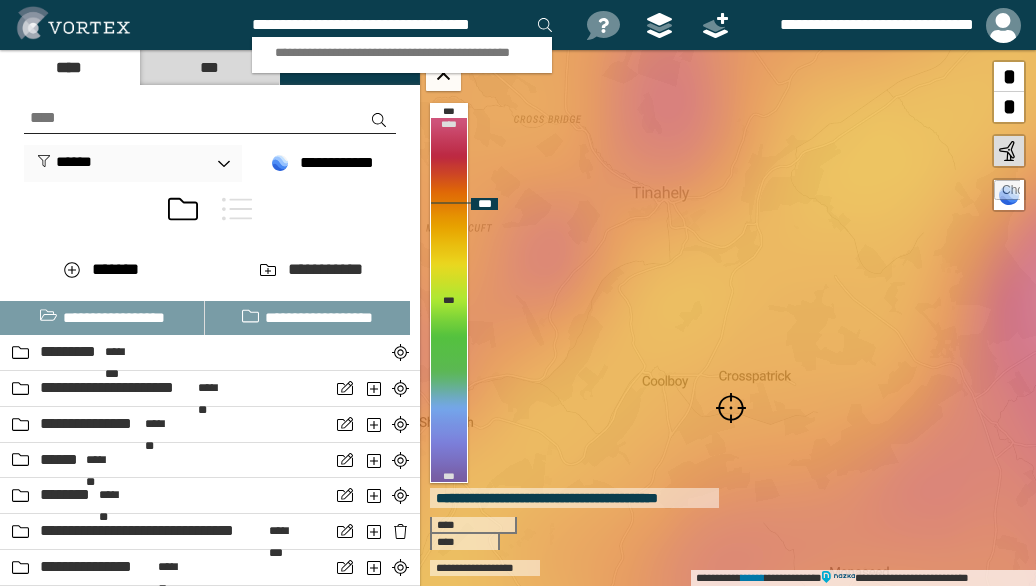 type on "**********" 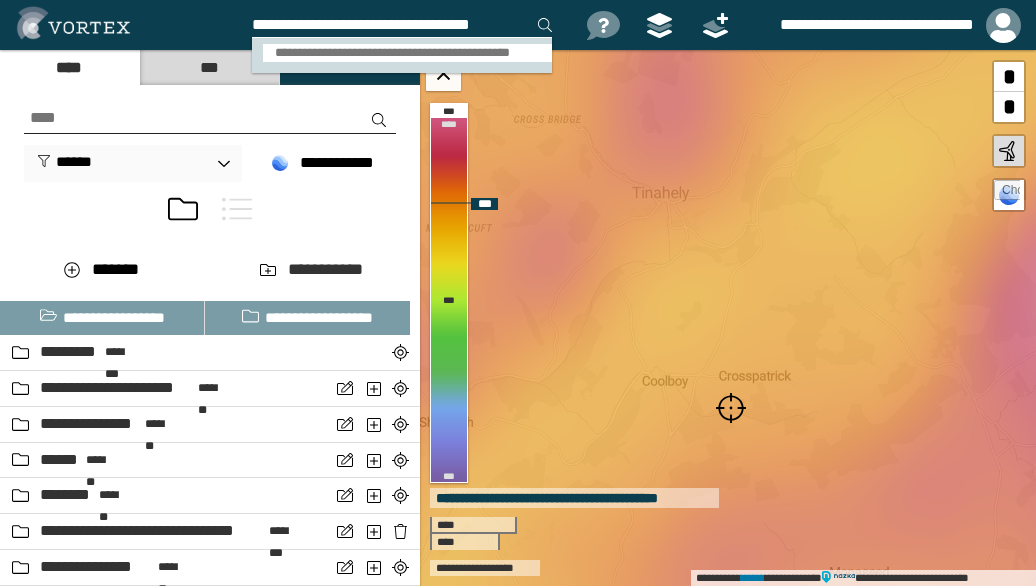click on "**********" at bounding box center (408, 53) 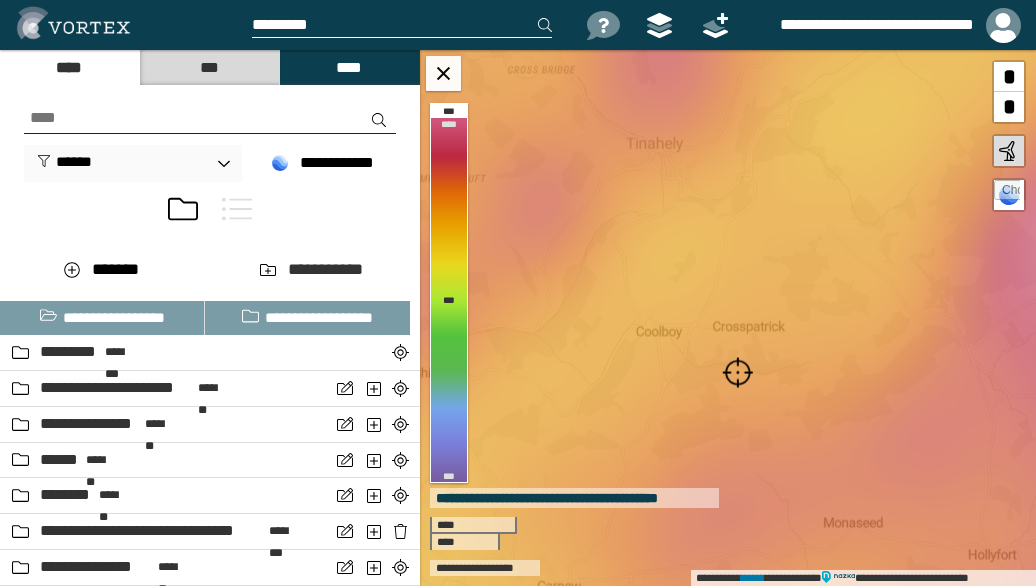 scroll, scrollTop: 0, scrollLeft: 0, axis: both 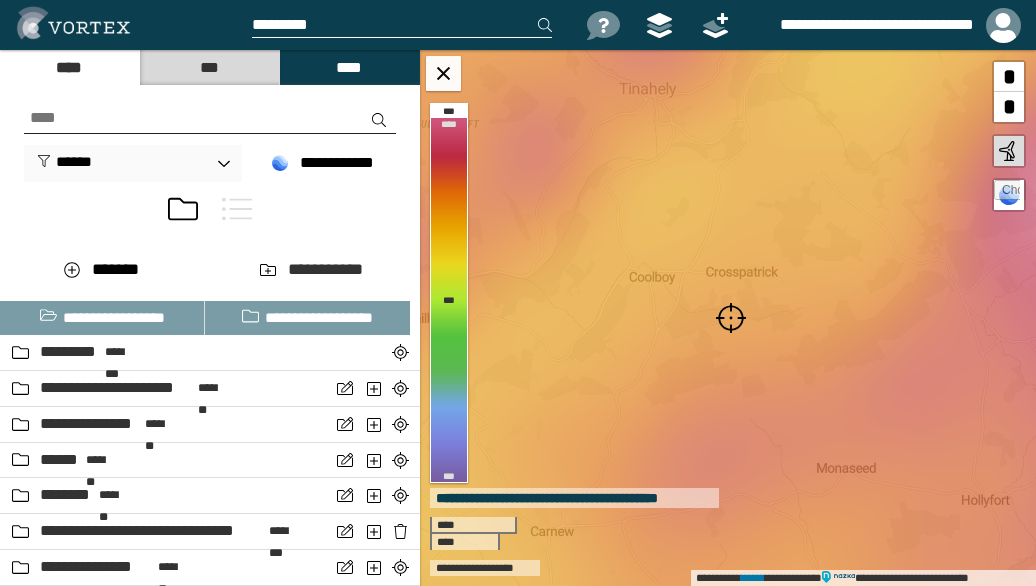 click at bounding box center [731, 318] 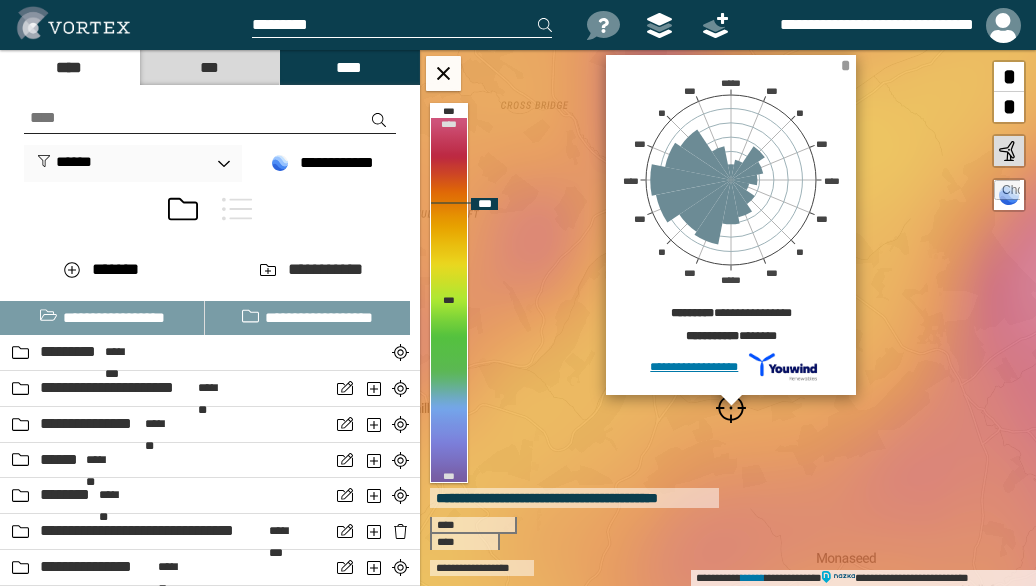 click on "*" at bounding box center (845, 65) 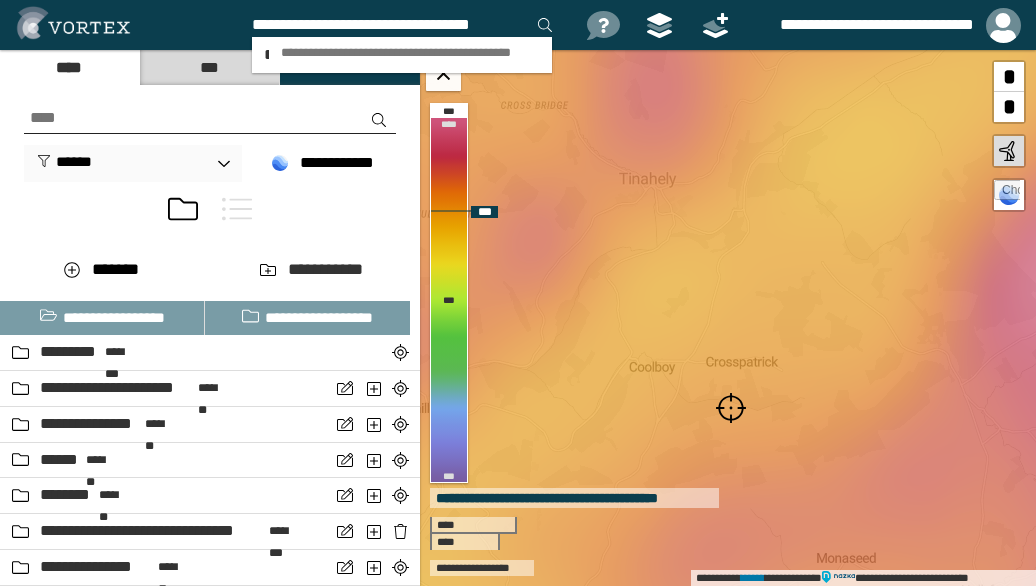 scroll, scrollTop: 0, scrollLeft: 10, axis: horizontal 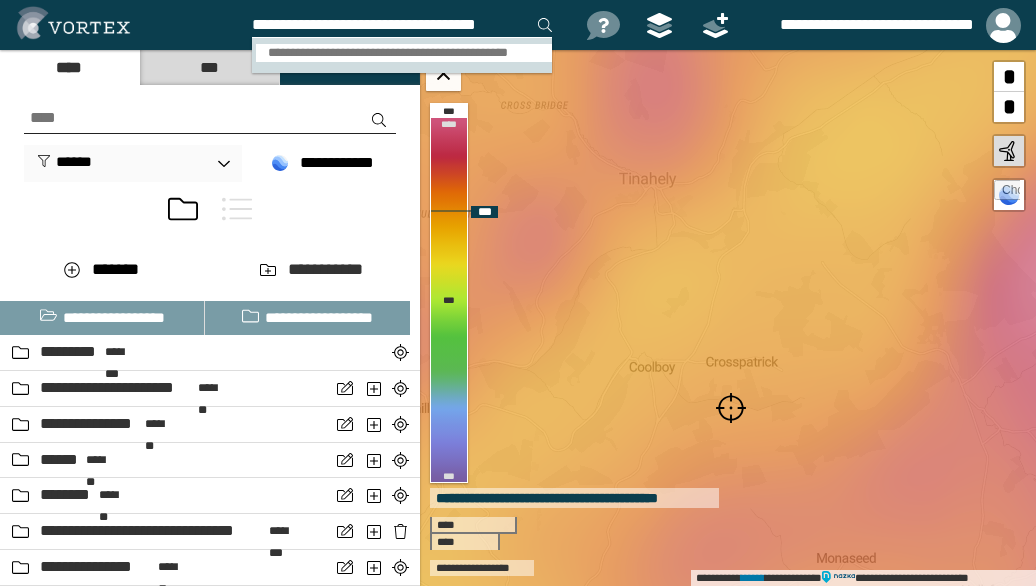 type on "**********" 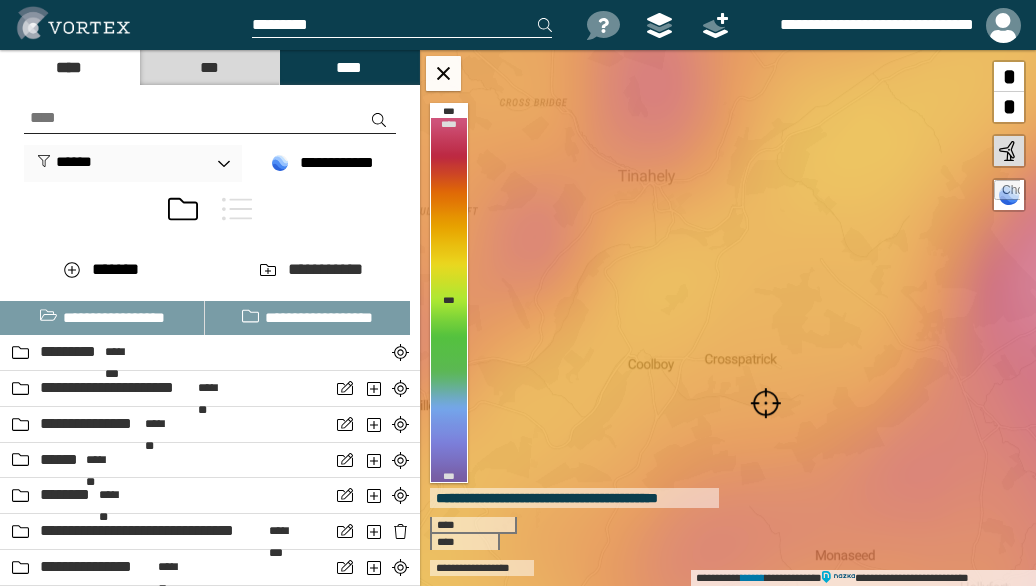 scroll, scrollTop: 0, scrollLeft: 0, axis: both 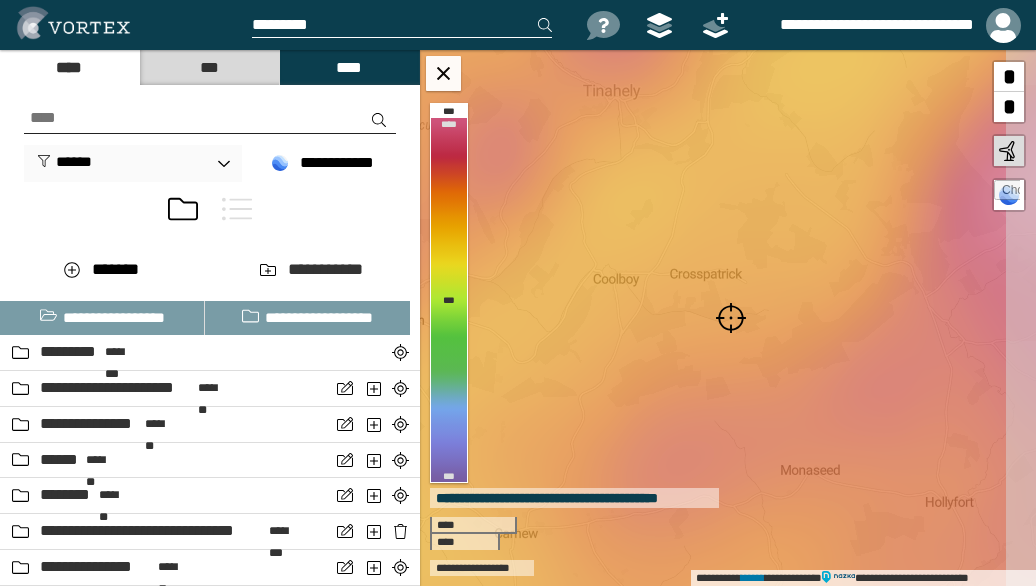 click at bounding box center [731, 318] 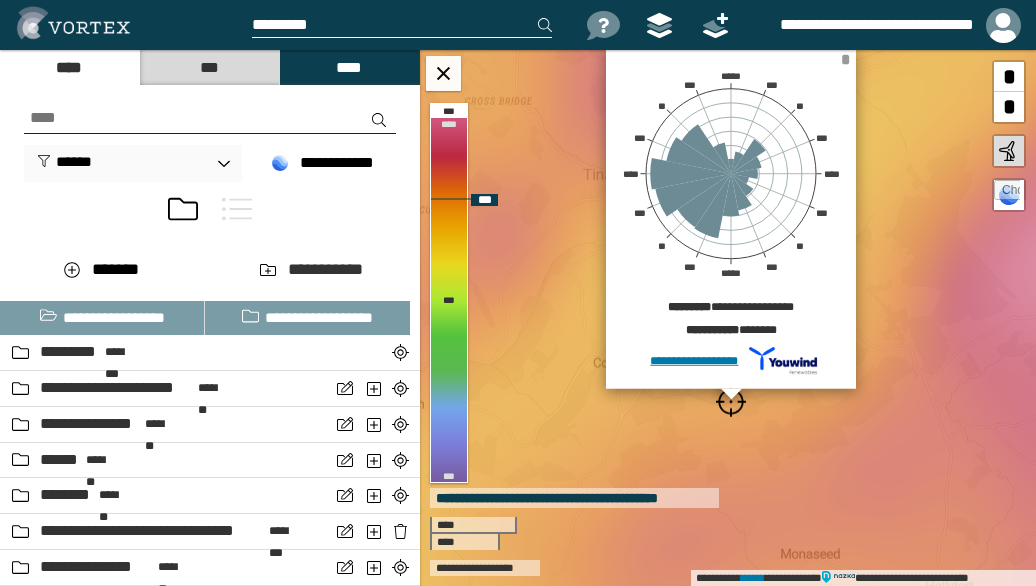 click on "*" at bounding box center [845, 59] 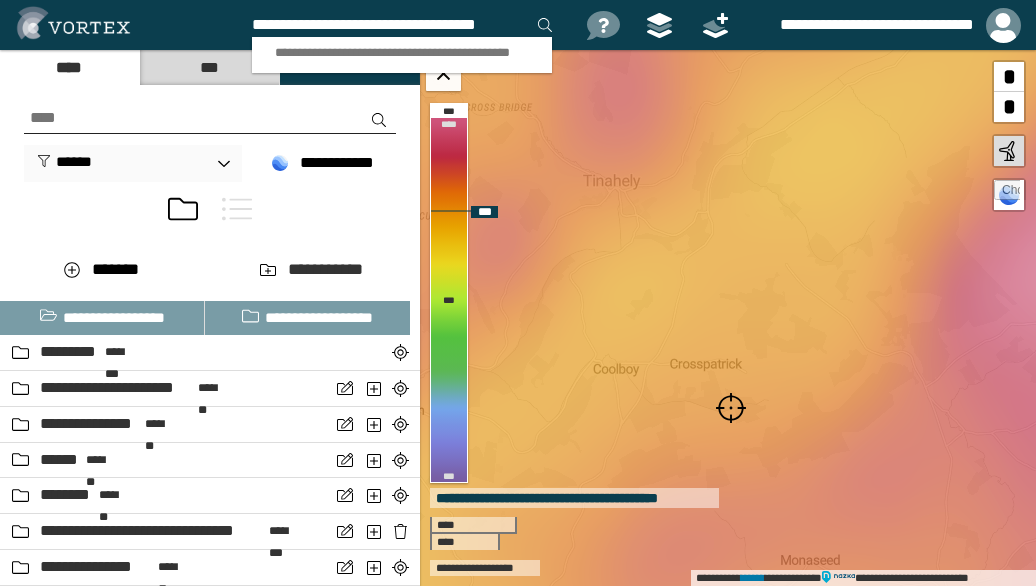 scroll, scrollTop: 0, scrollLeft: 10, axis: horizontal 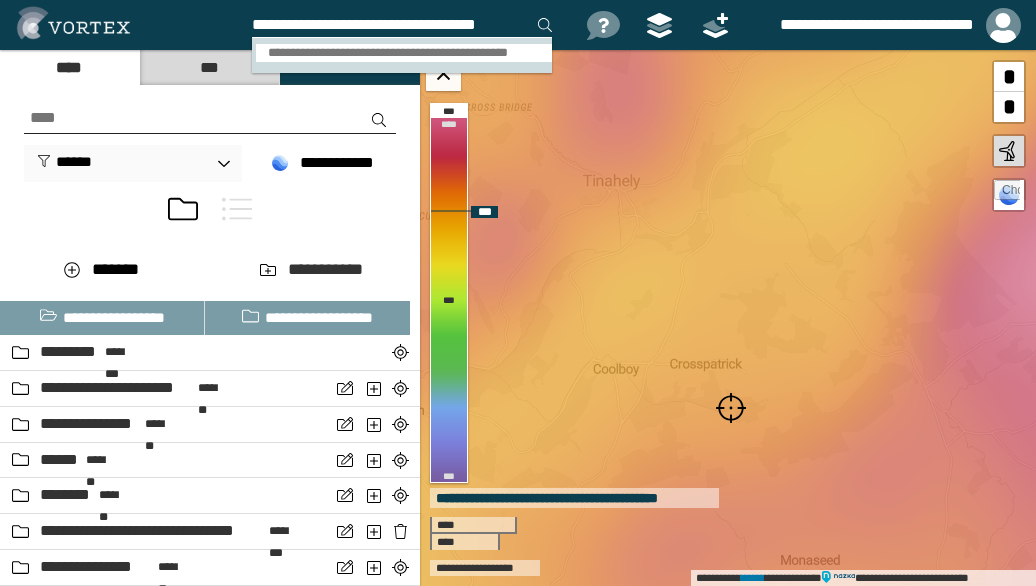 type on "**********" 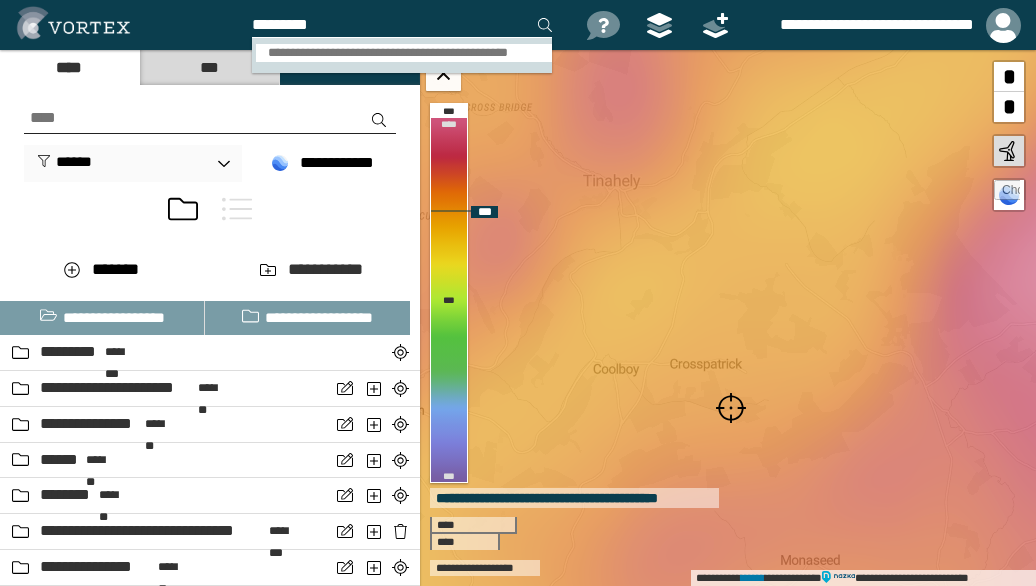 scroll, scrollTop: 0, scrollLeft: 0, axis: both 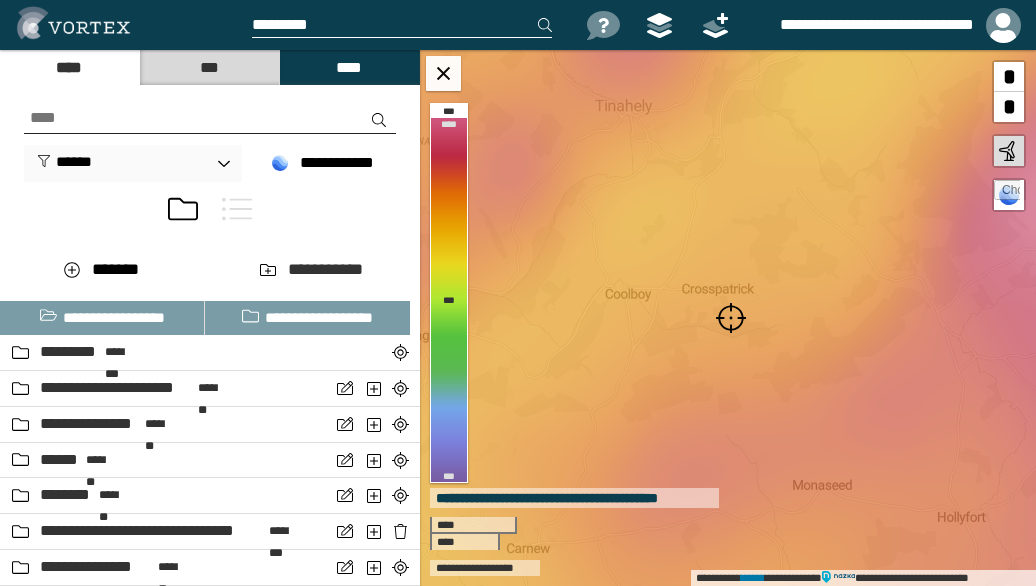 click at bounding box center (731, 318) 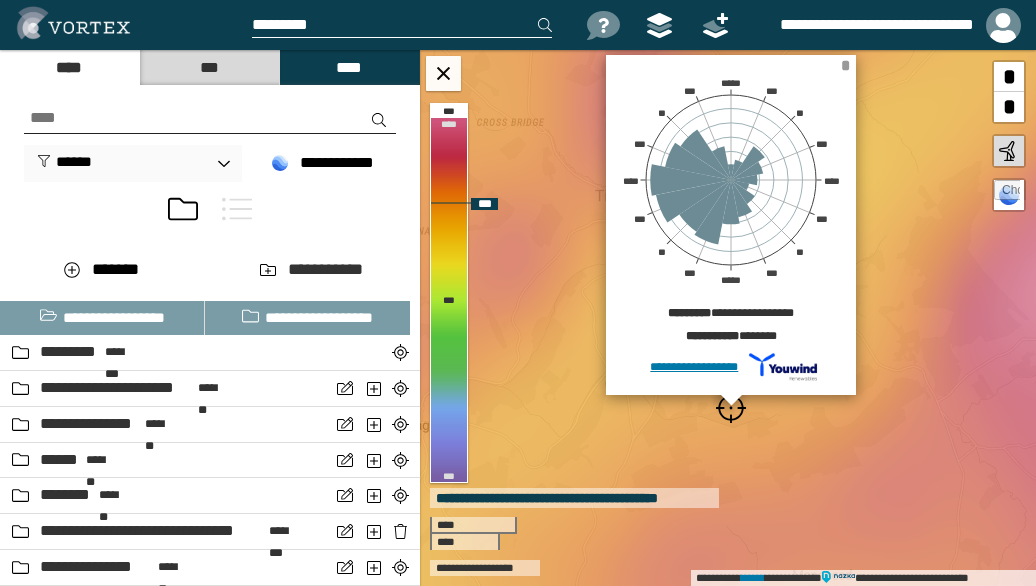 click on "*" at bounding box center (845, 65) 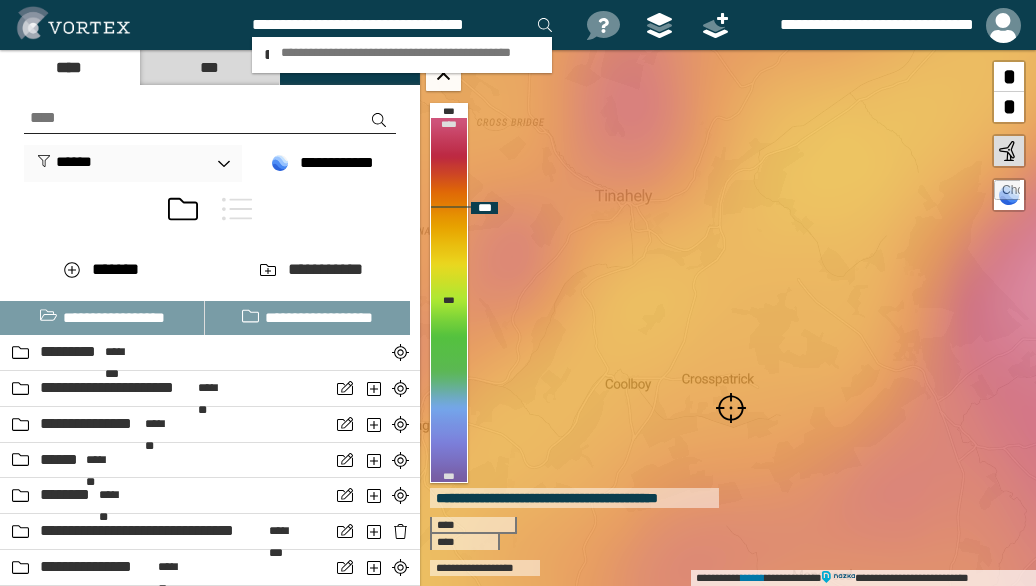 type on "**********" 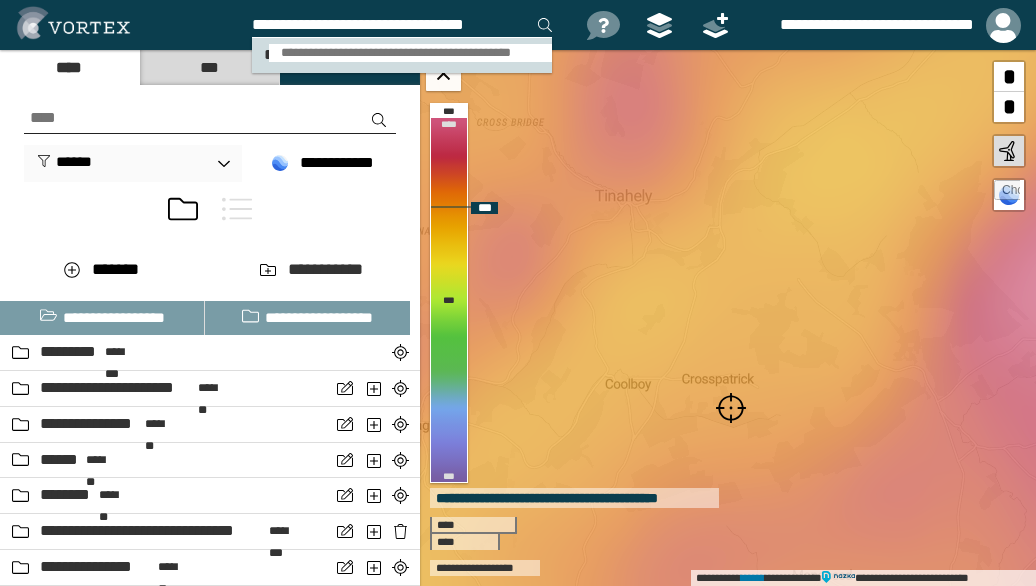 click on "**********" at bounding box center (410, 53) 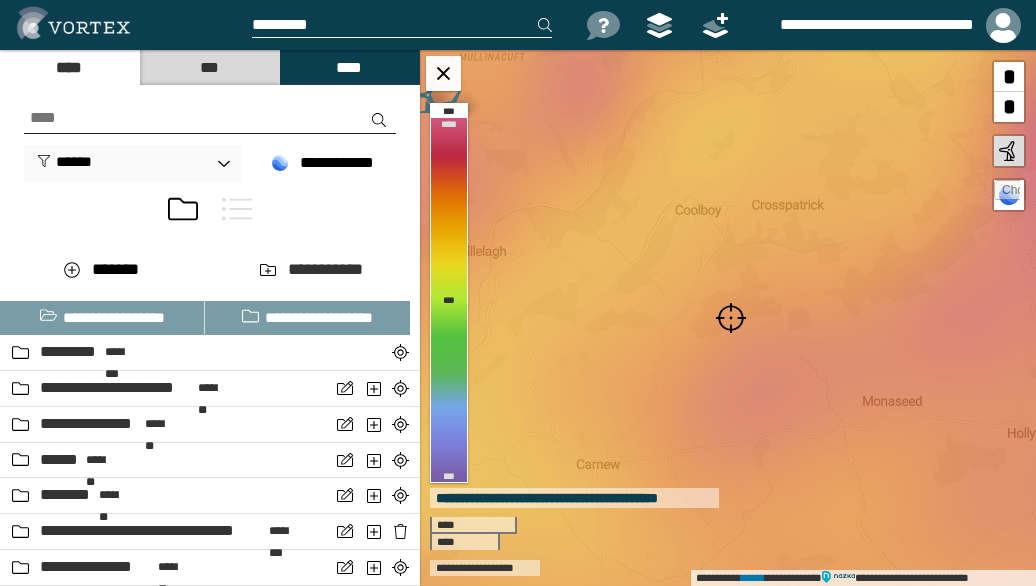 click at bounding box center (731, 318) 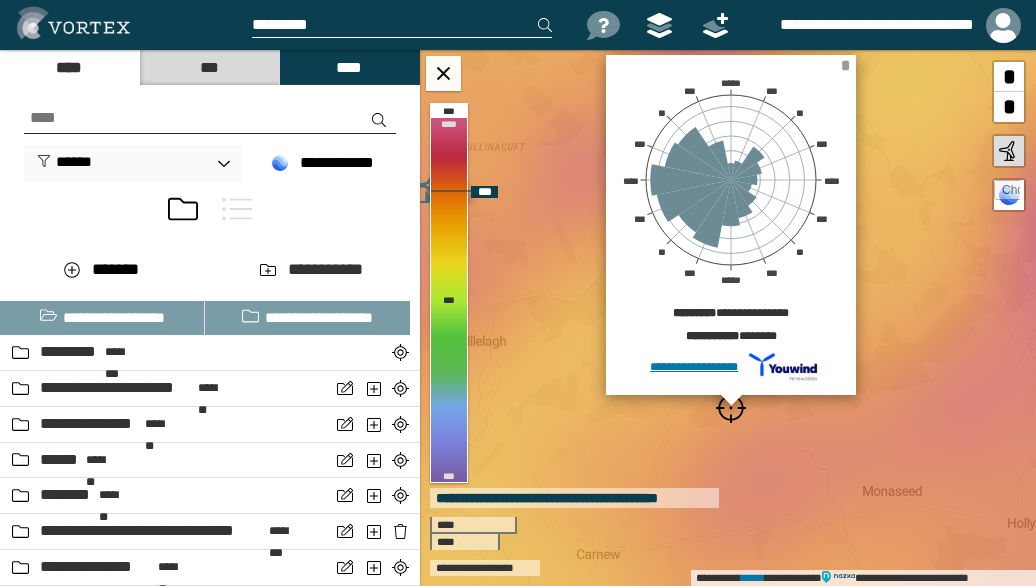 click on "*" at bounding box center (845, 65) 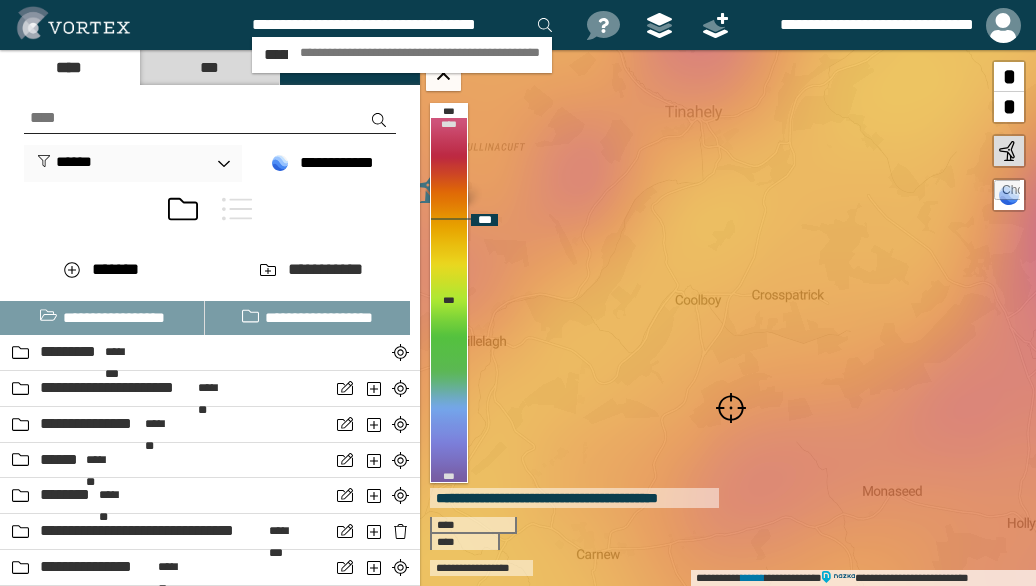 scroll, scrollTop: 0, scrollLeft: 10, axis: horizontal 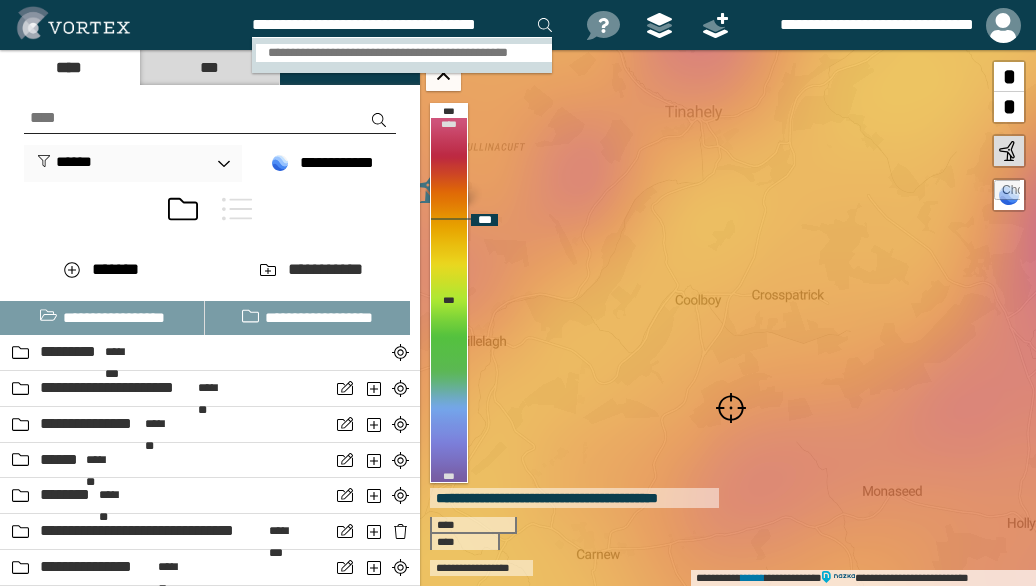 type on "**********" 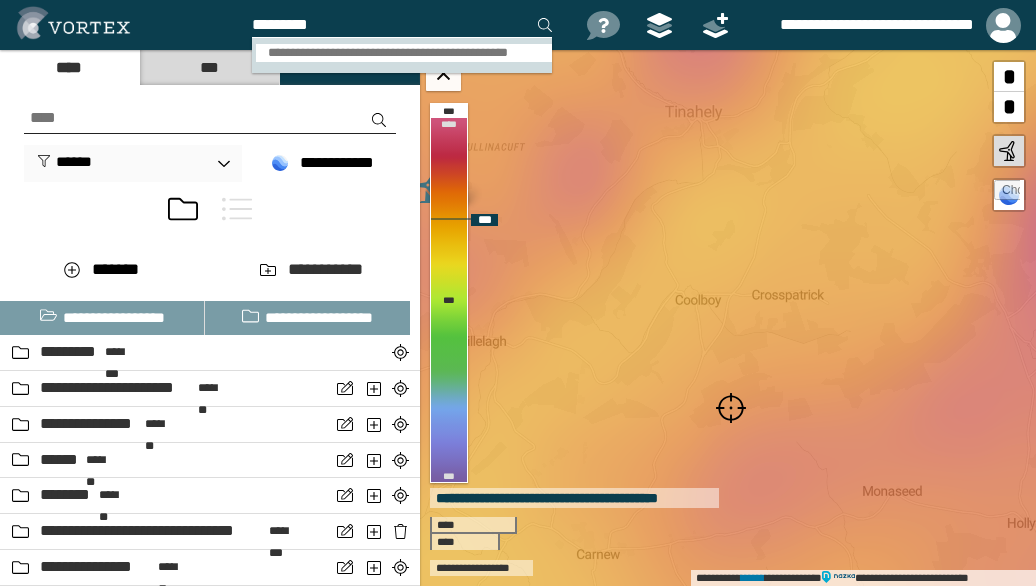 scroll, scrollTop: 0, scrollLeft: 0, axis: both 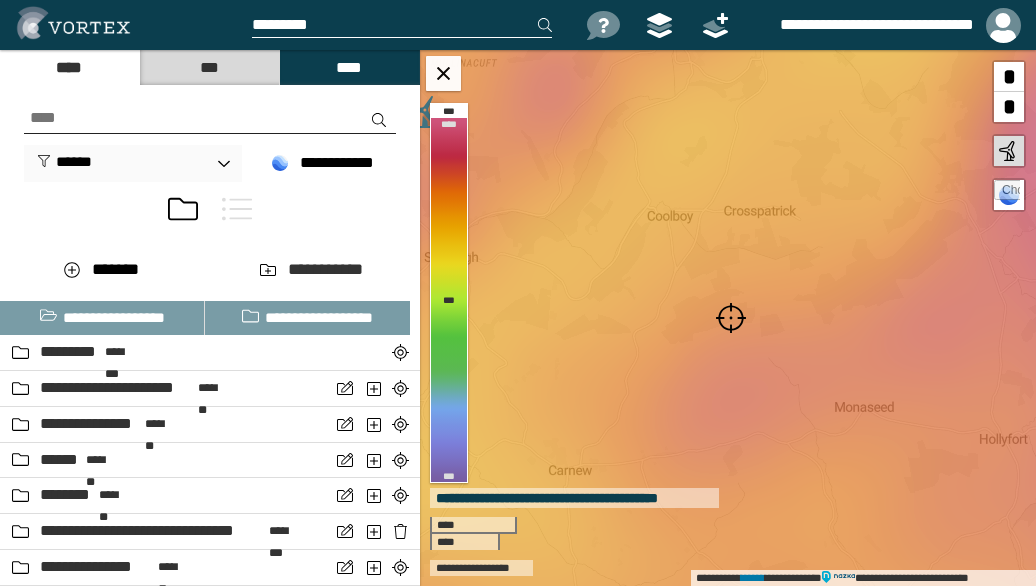 click at bounding box center [731, 318] 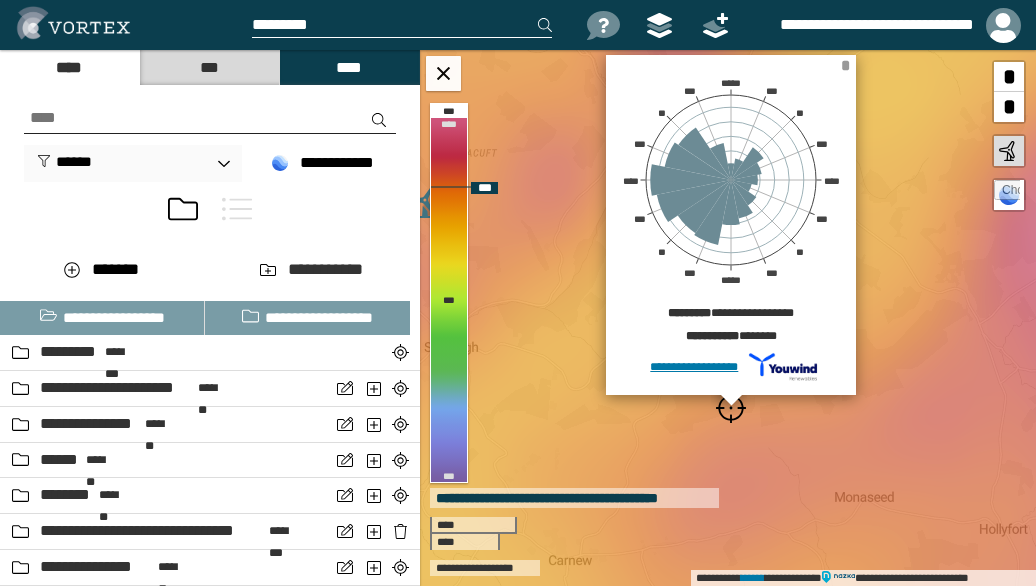 click on "*" at bounding box center (845, 65) 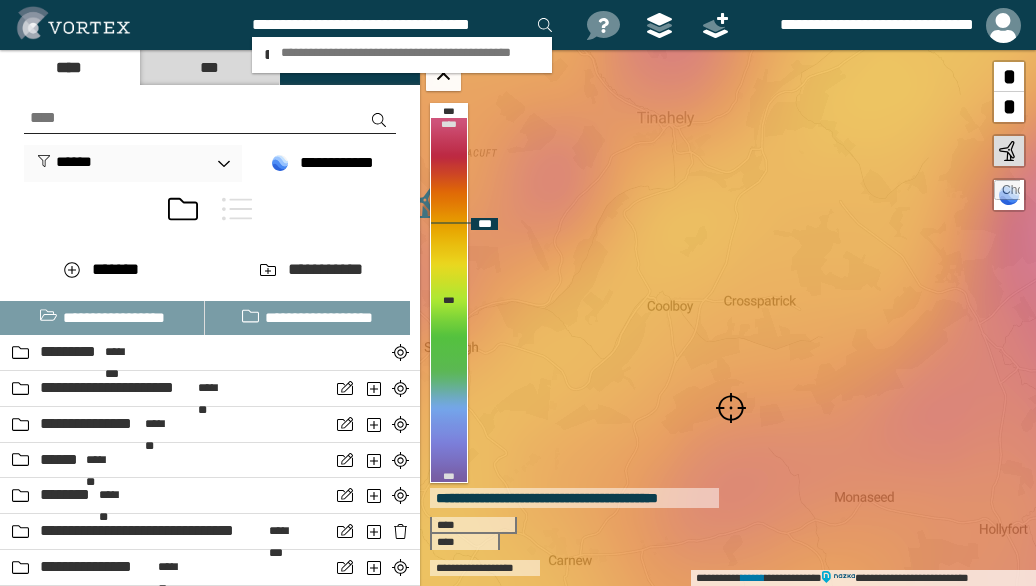 scroll, scrollTop: 0, scrollLeft: 2, axis: horizontal 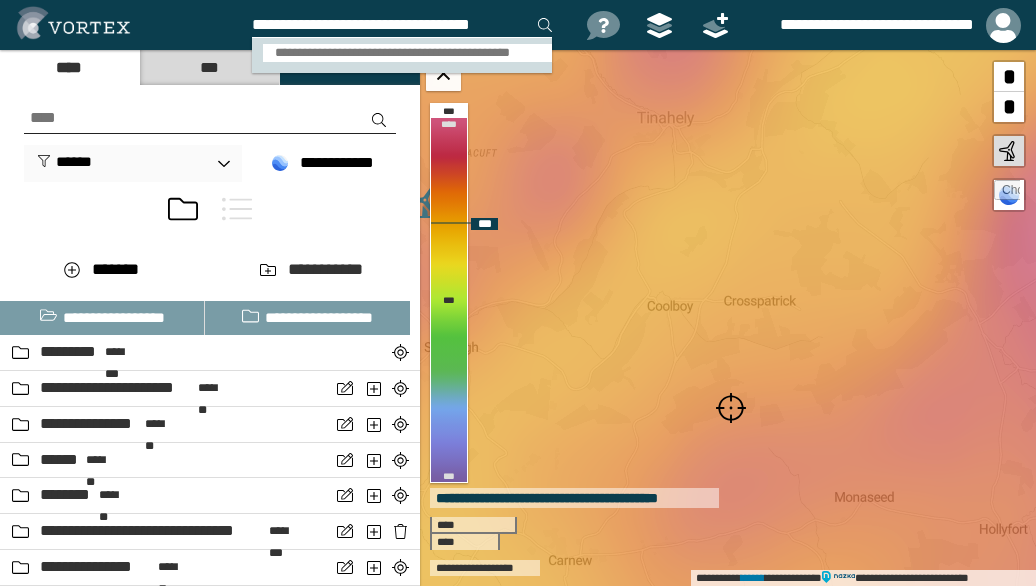 type on "**********" 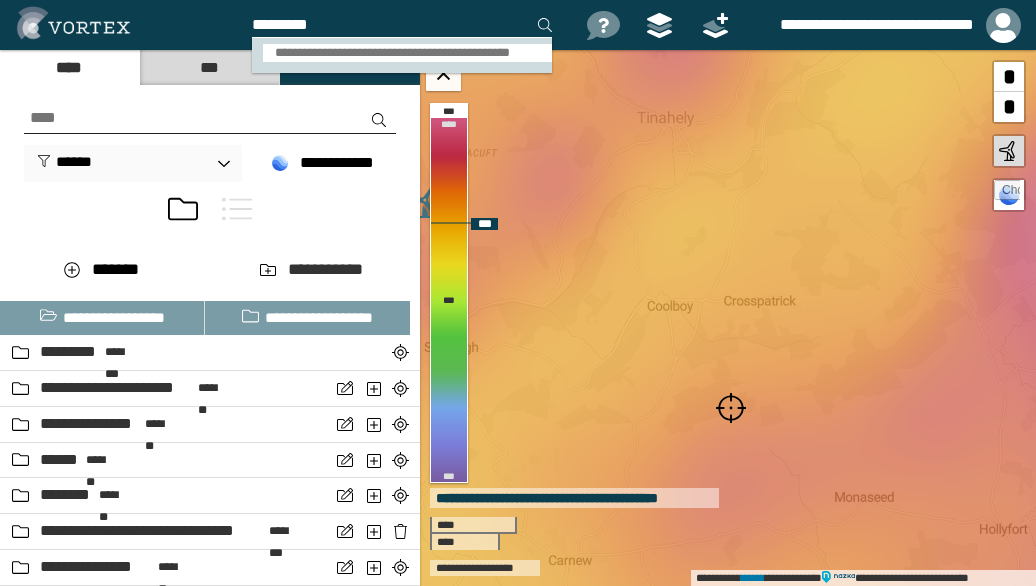 scroll, scrollTop: 0, scrollLeft: 0, axis: both 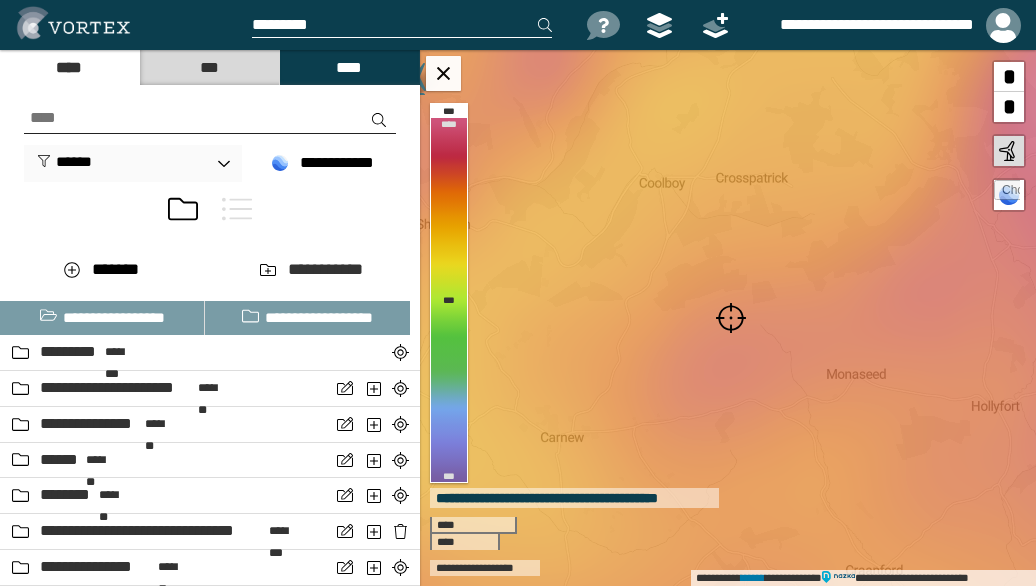 click at bounding box center [731, 318] 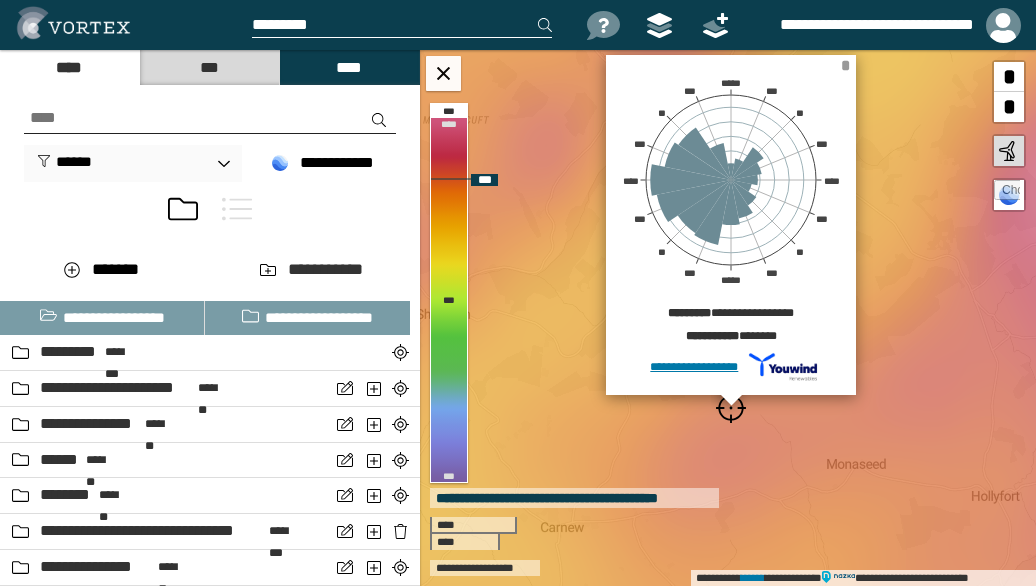 click on "*" at bounding box center [845, 65] 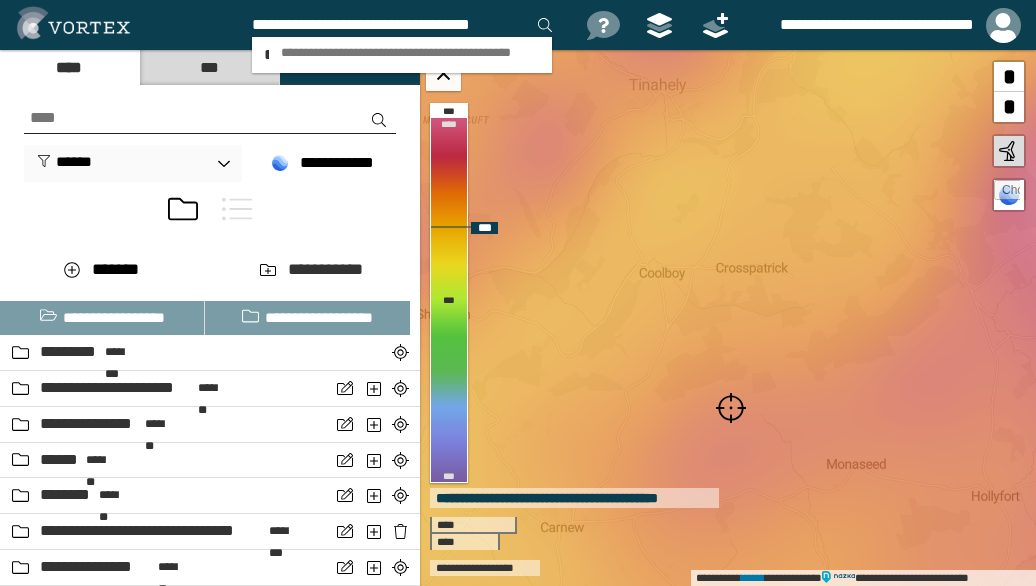 scroll, scrollTop: 0, scrollLeft: 10, axis: horizontal 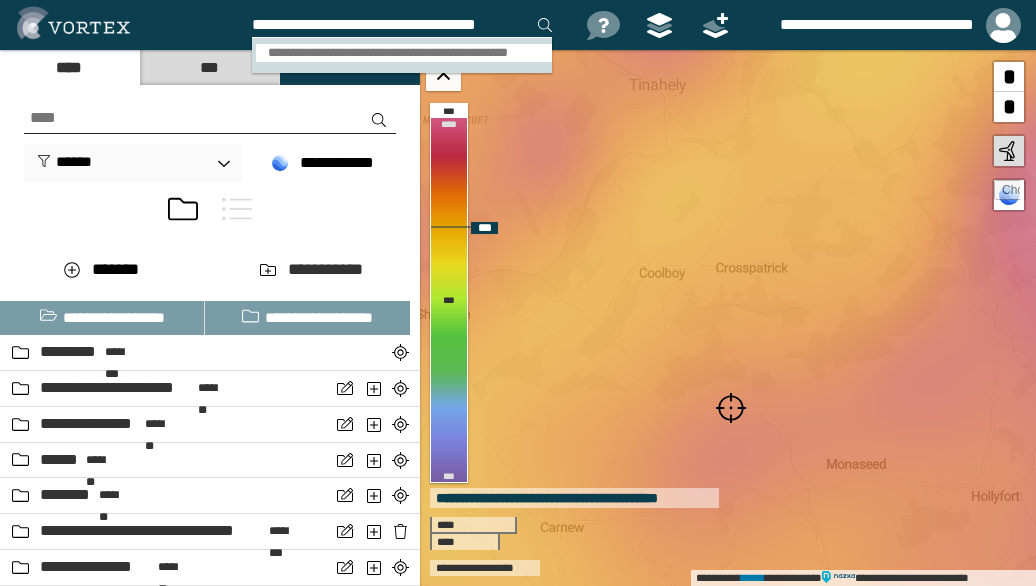 type on "**********" 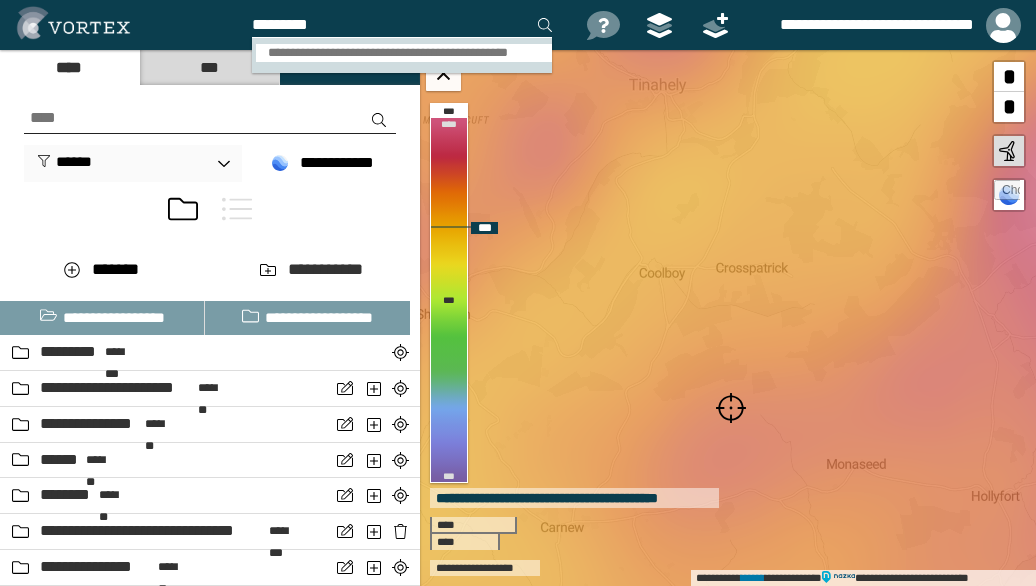 scroll, scrollTop: 0, scrollLeft: 0, axis: both 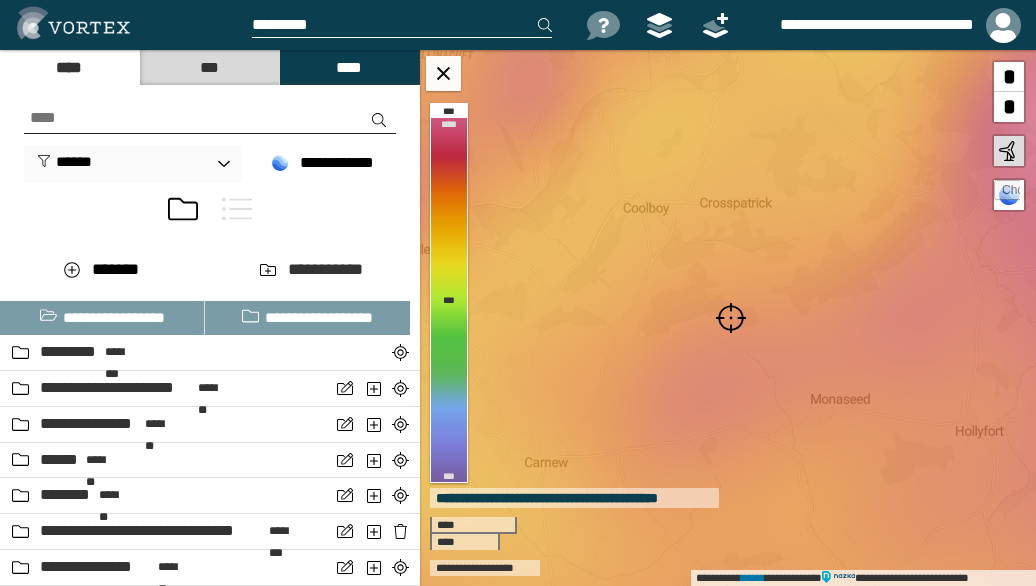 click at bounding box center [731, 318] 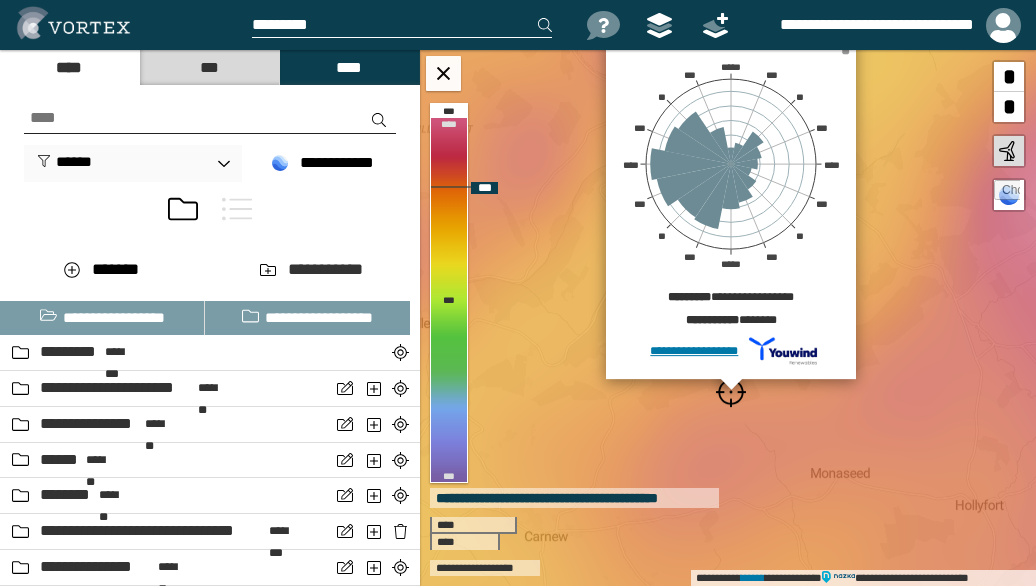click on "*" at bounding box center (845, 49) 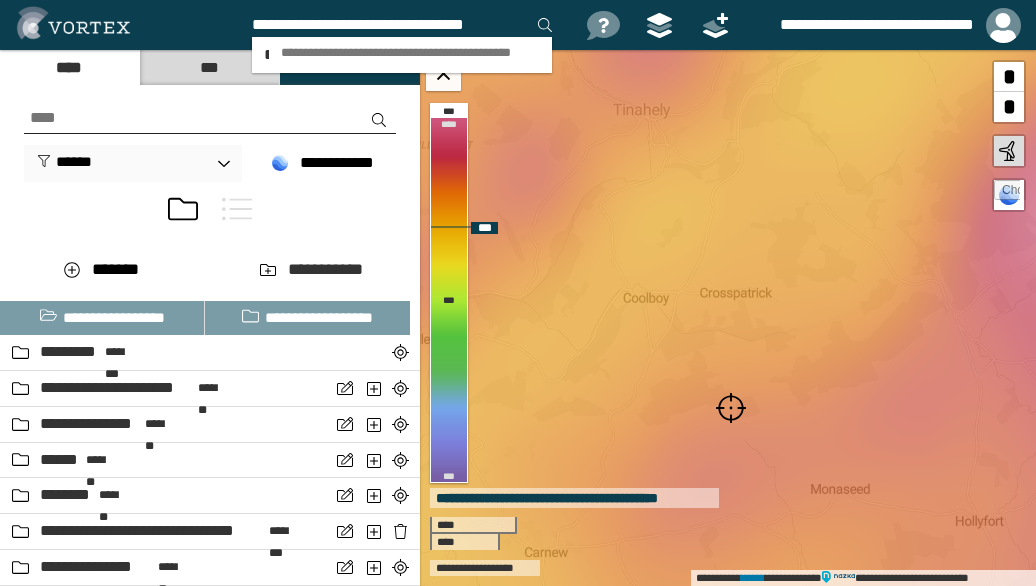 type on "**********" 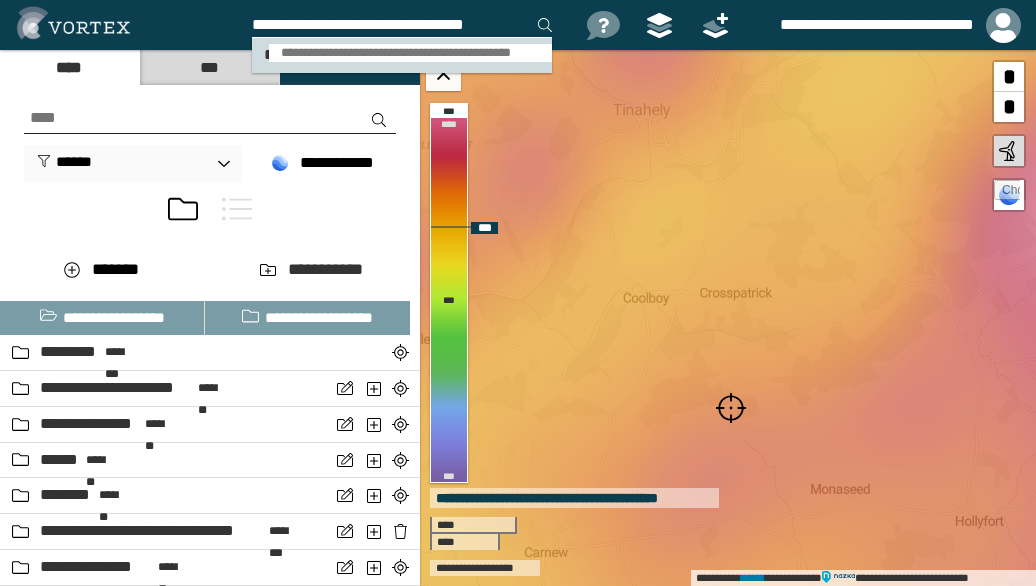 click on "**********" at bounding box center [410, 53] 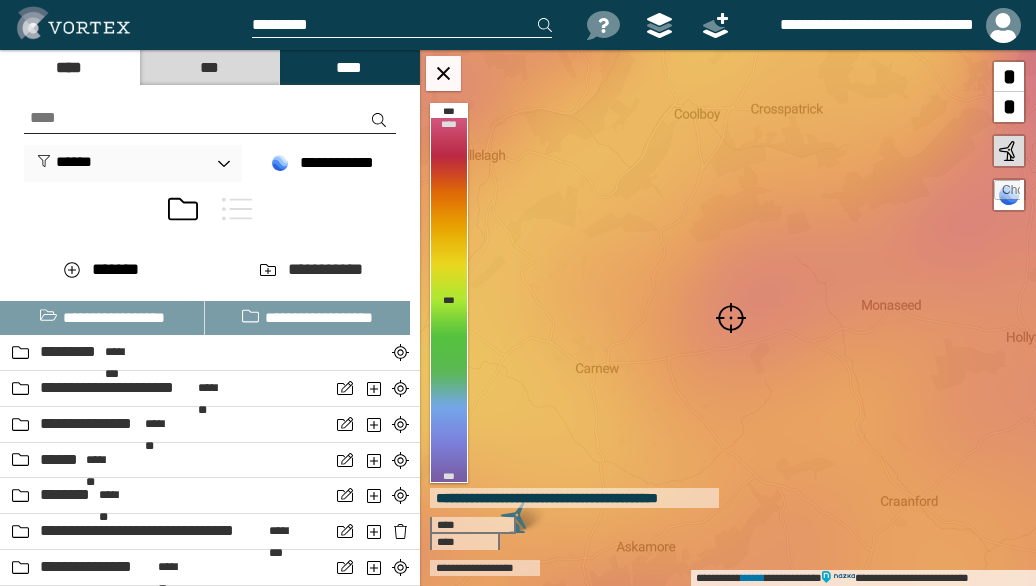 click at bounding box center [731, 318] 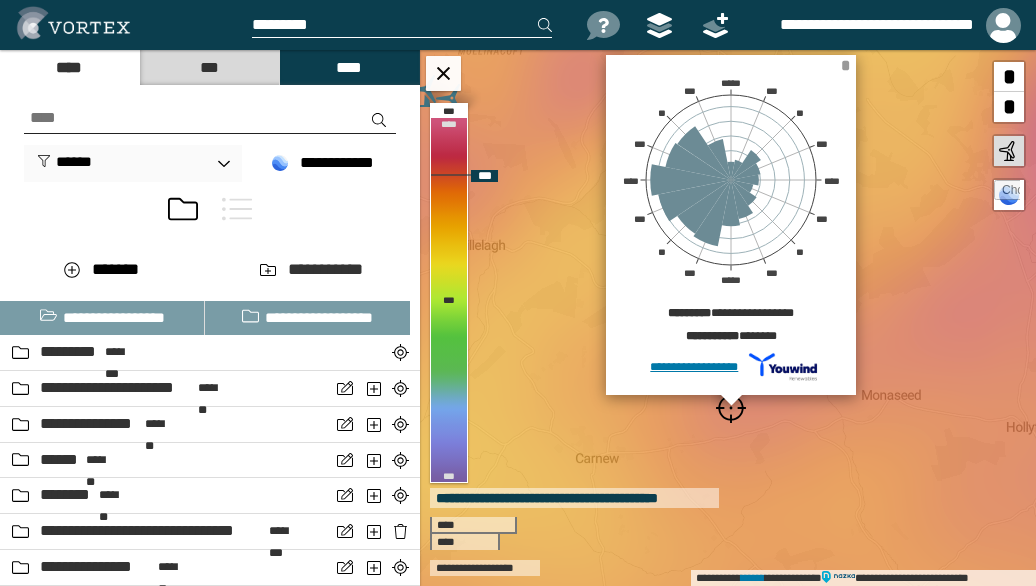 click on "*" at bounding box center [845, 65] 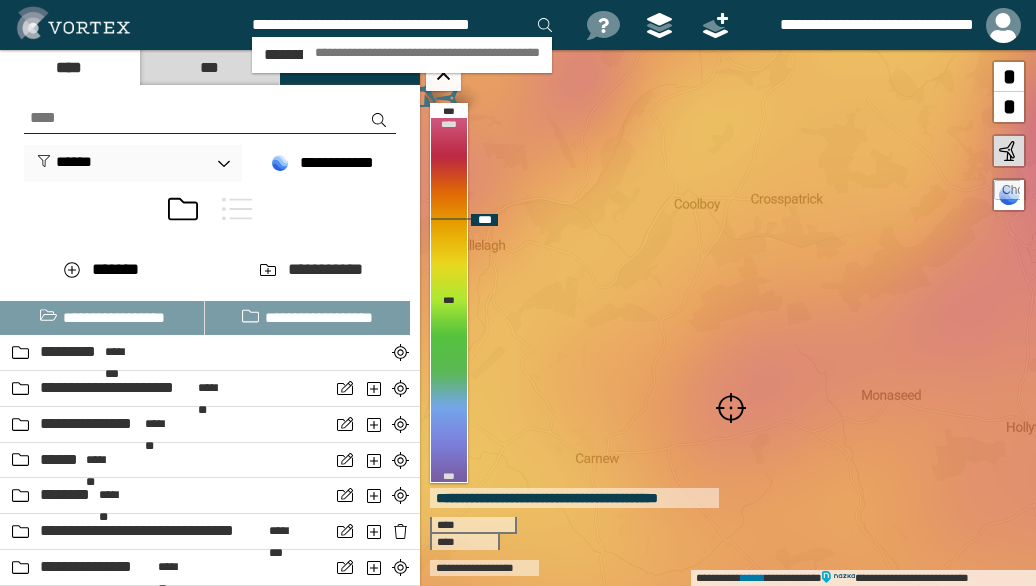 scroll, scrollTop: 0, scrollLeft: 10, axis: horizontal 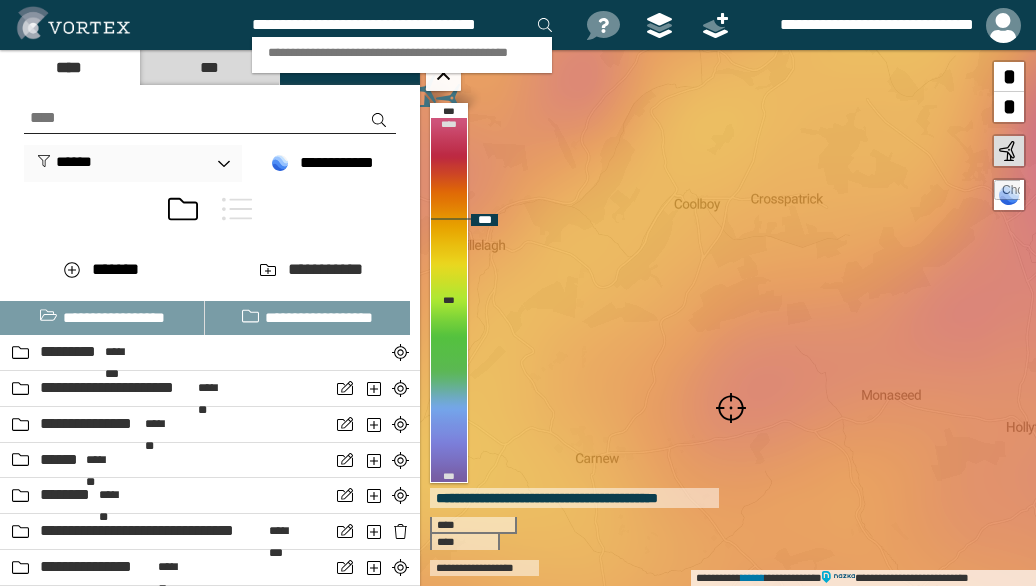 type on "**********" 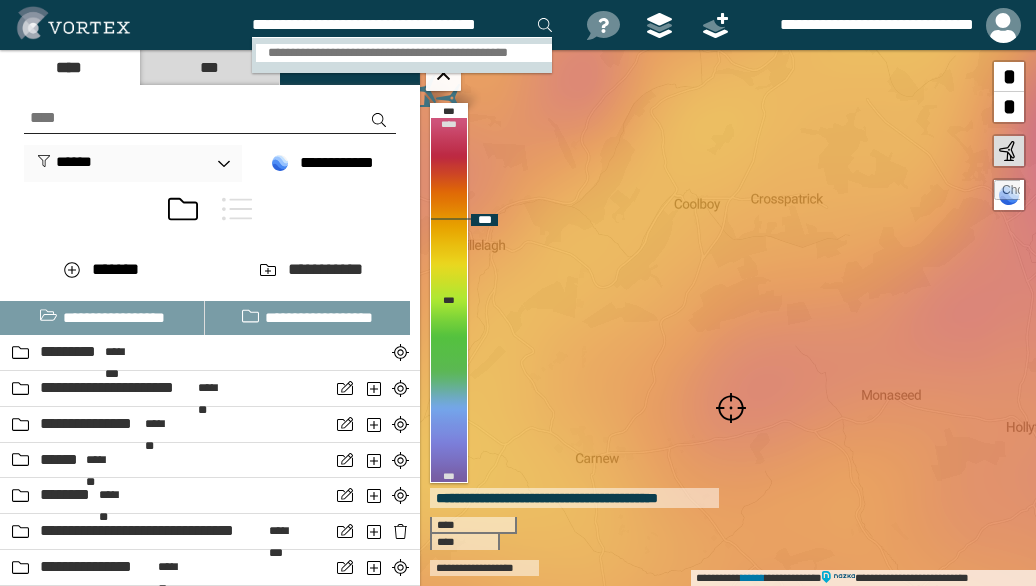 click on "**********" at bounding box center [404, 53] 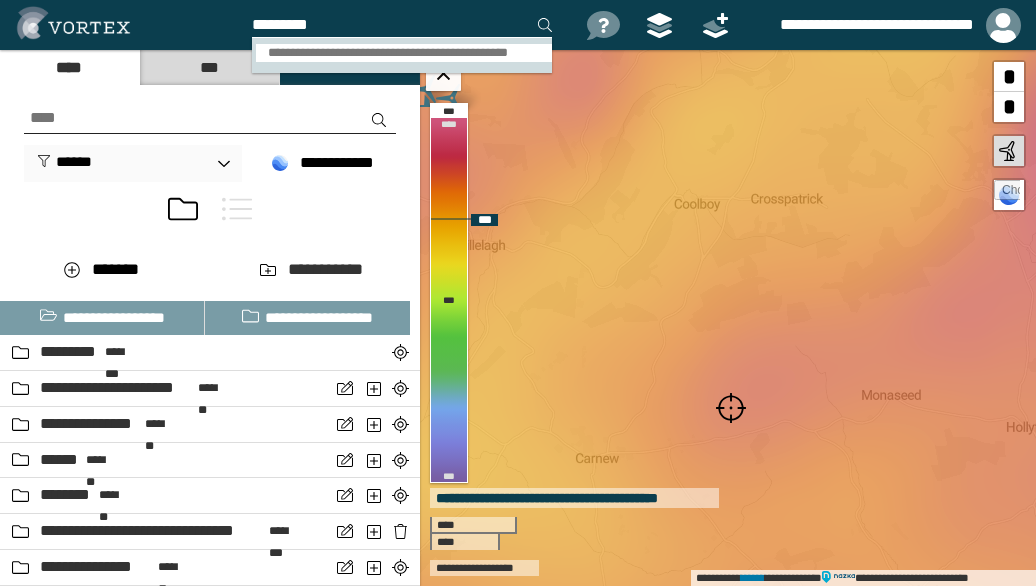 scroll, scrollTop: 0, scrollLeft: 0, axis: both 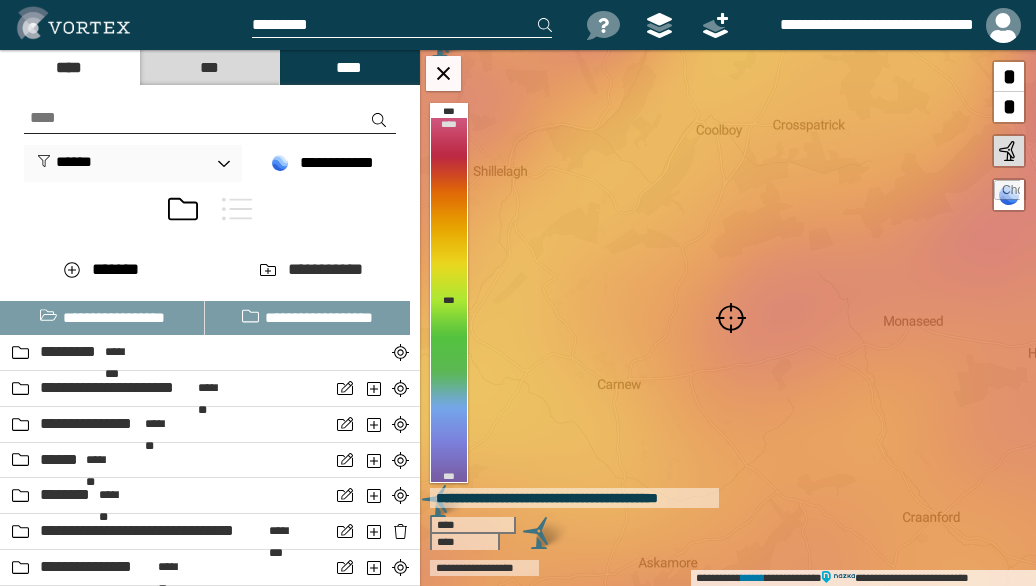 click at bounding box center (731, 318) 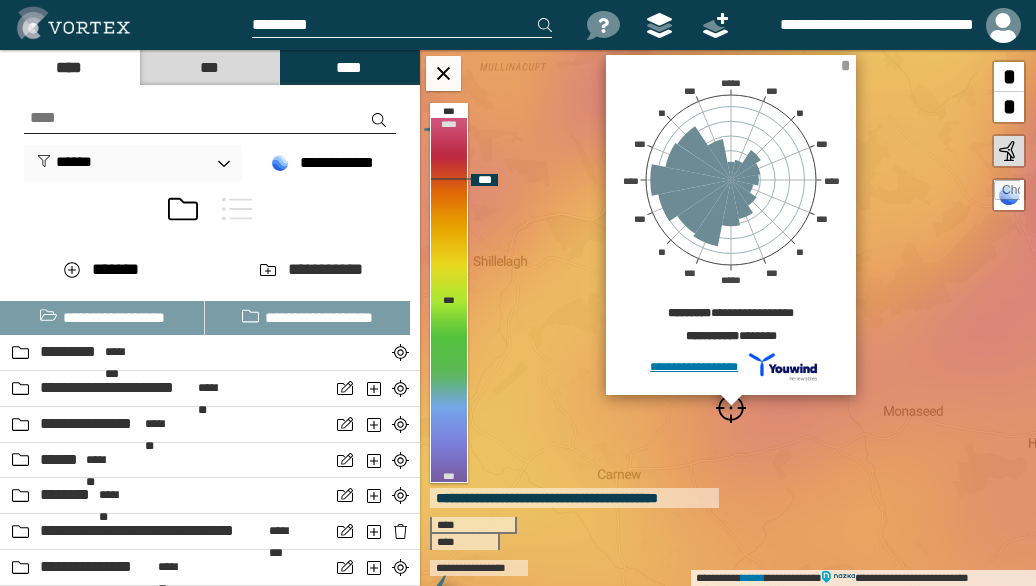 click on "*" at bounding box center (845, 65) 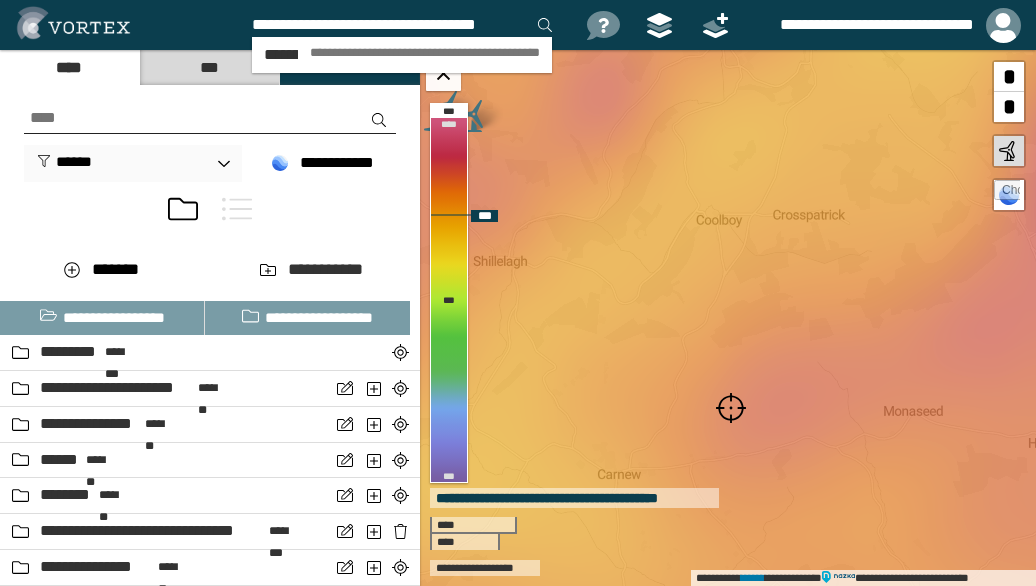 scroll, scrollTop: 0, scrollLeft: 10, axis: horizontal 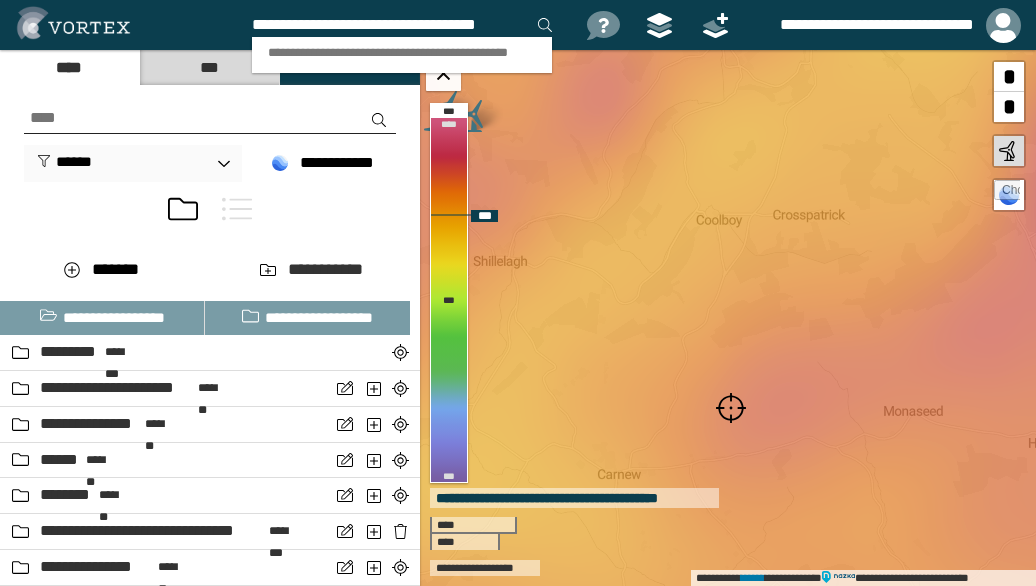 type on "**********" 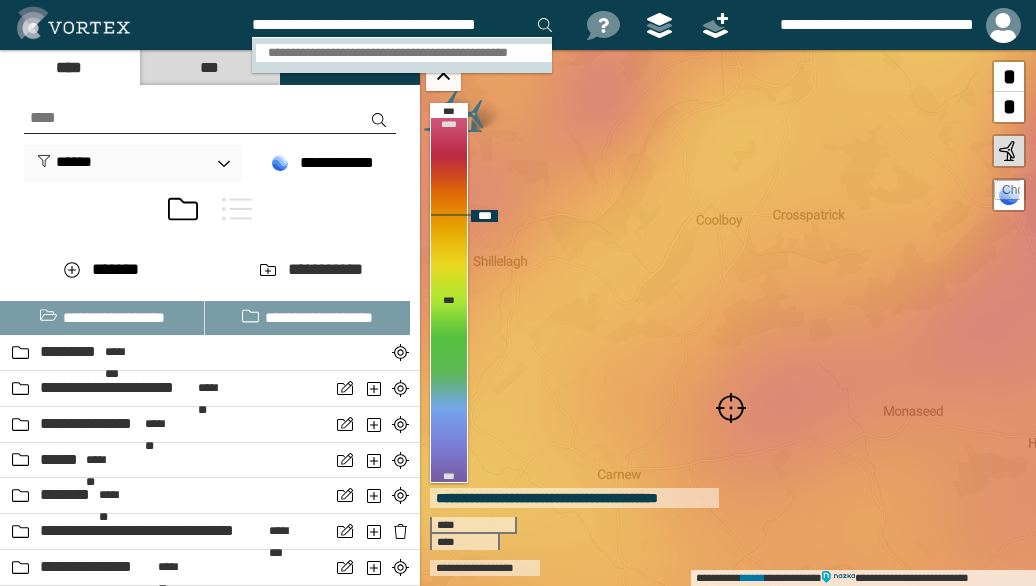 click on "**********" at bounding box center (404, 53) 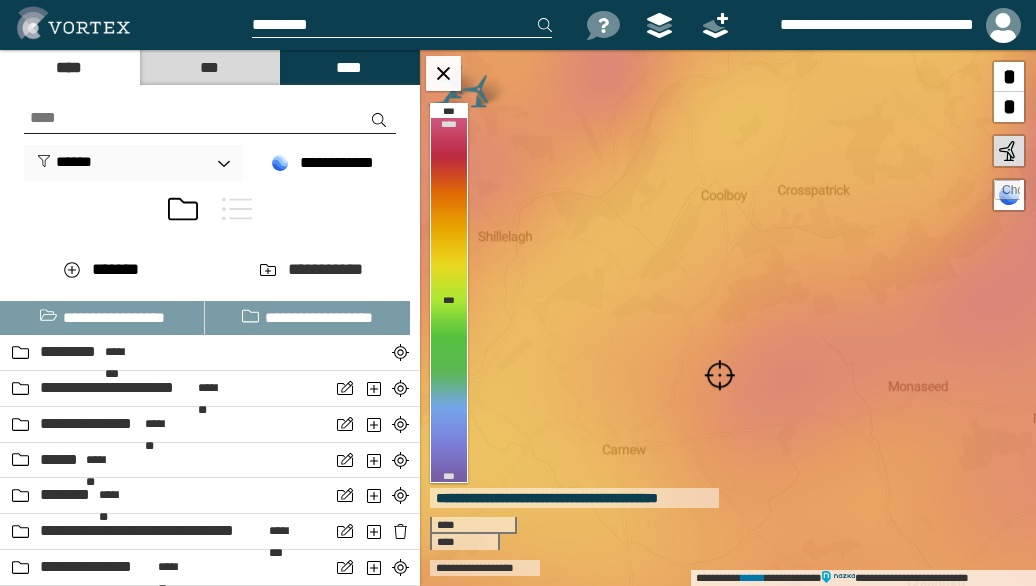 scroll, scrollTop: 0, scrollLeft: 0, axis: both 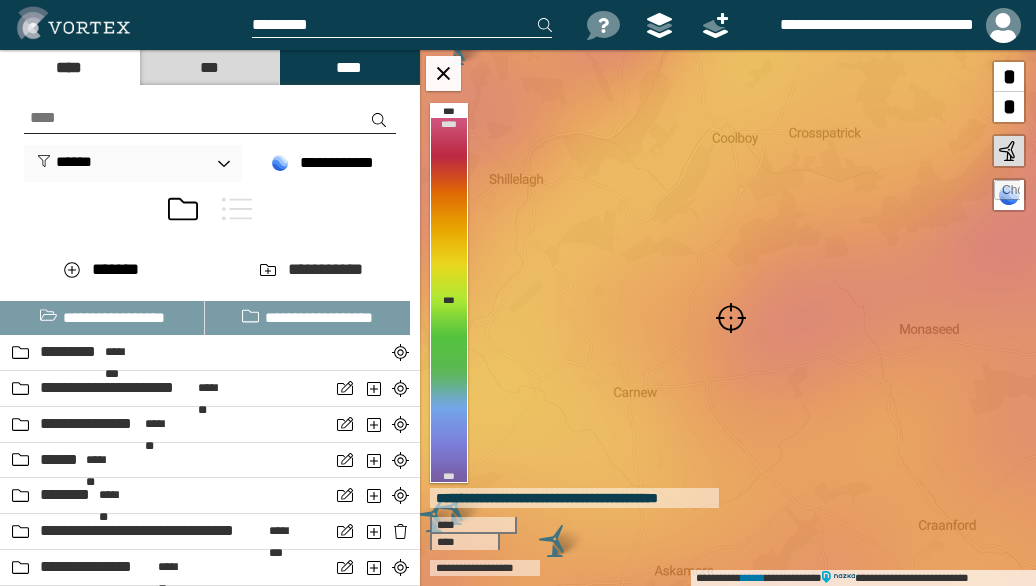 click at bounding box center [731, 318] 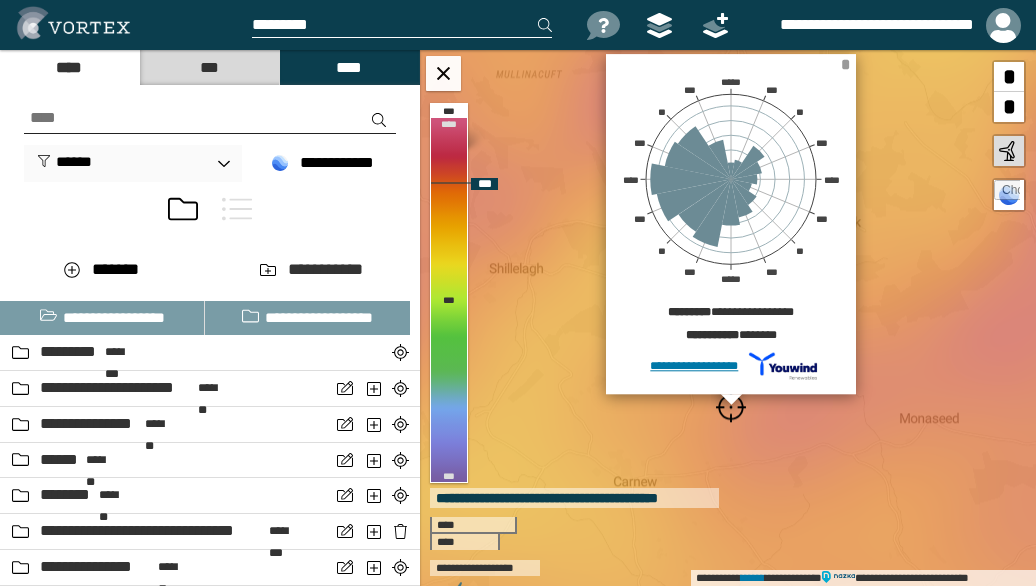 click on "*" at bounding box center [845, 64] 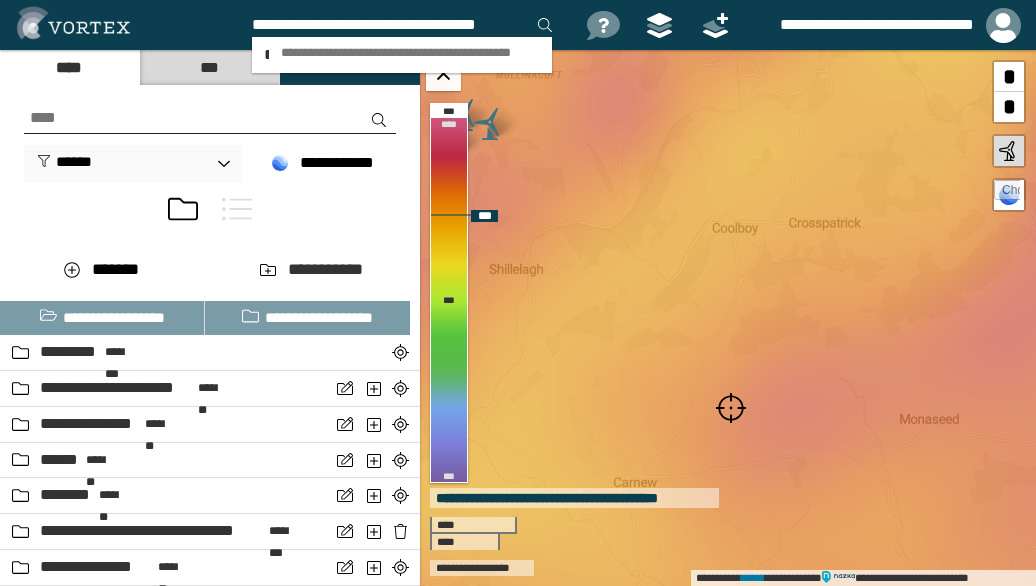 scroll, scrollTop: 0, scrollLeft: 10, axis: horizontal 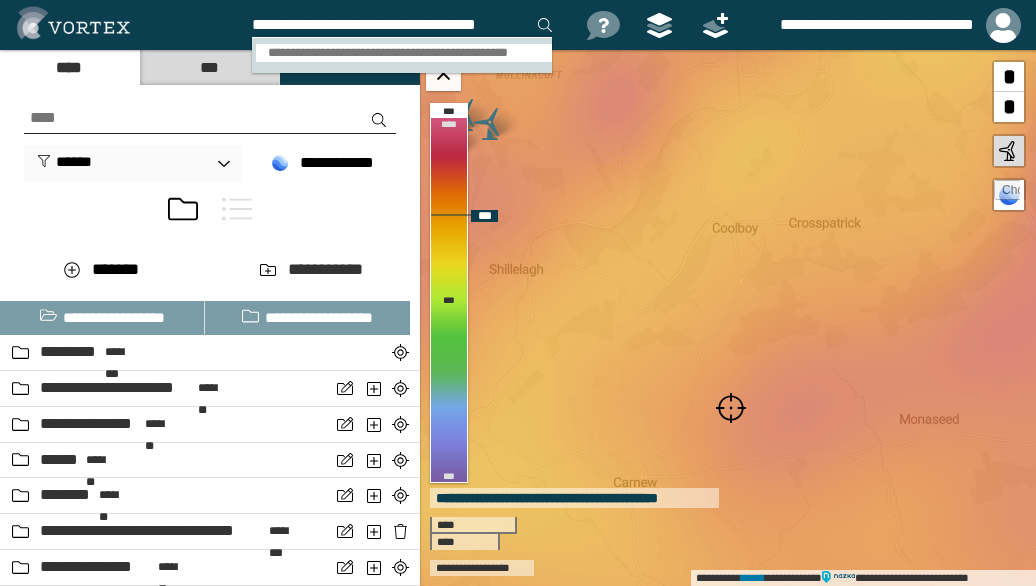 type on "**********" 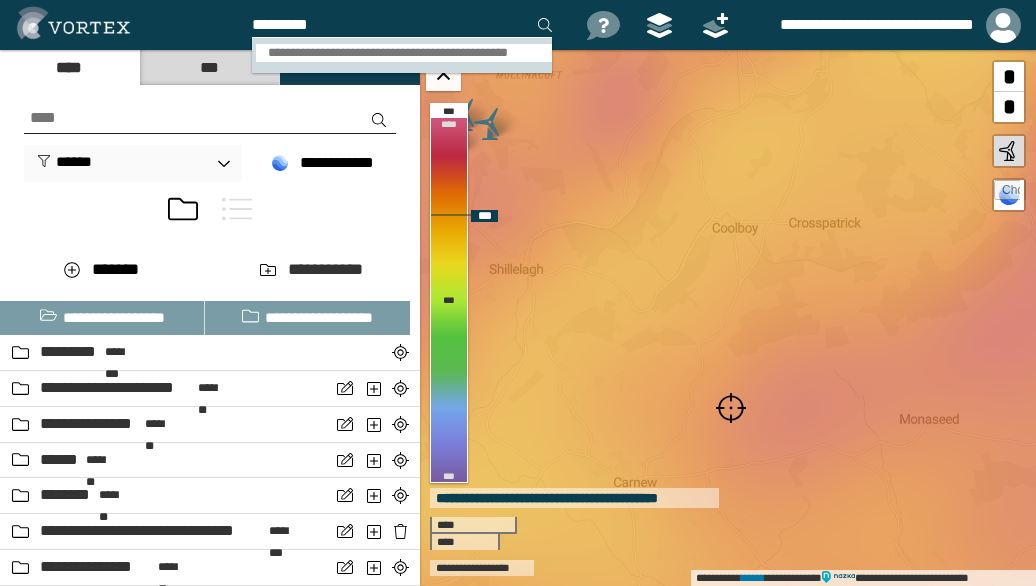 scroll, scrollTop: 0, scrollLeft: 0, axis: both 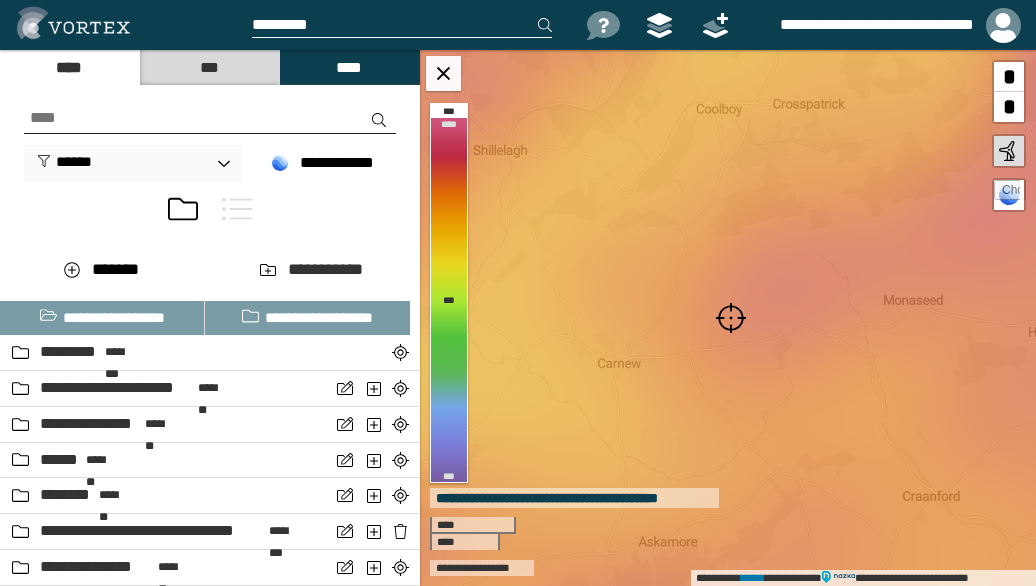 click at bounding box center [731, 318] 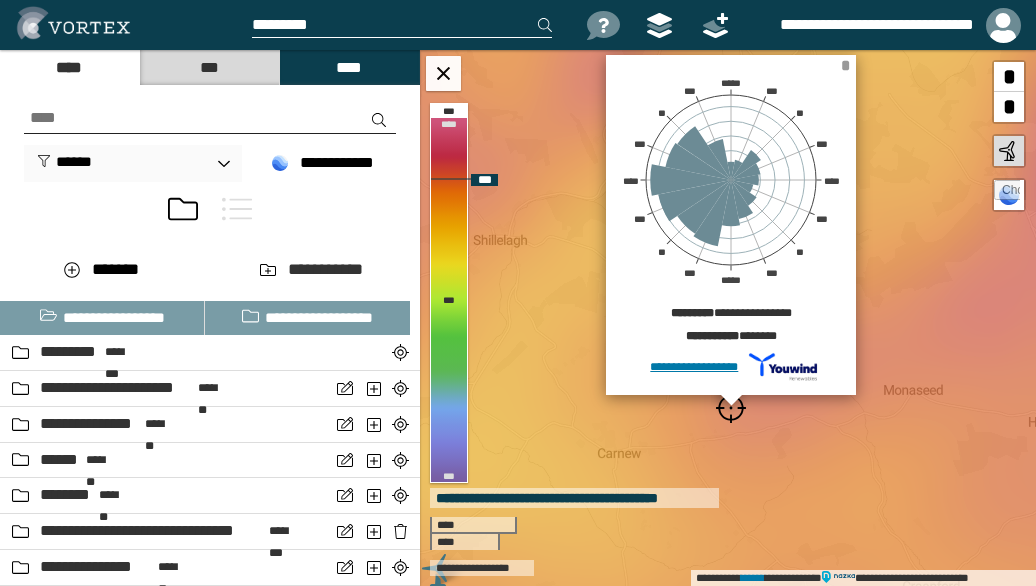 click on "*" at bounding box center [845, 65] 